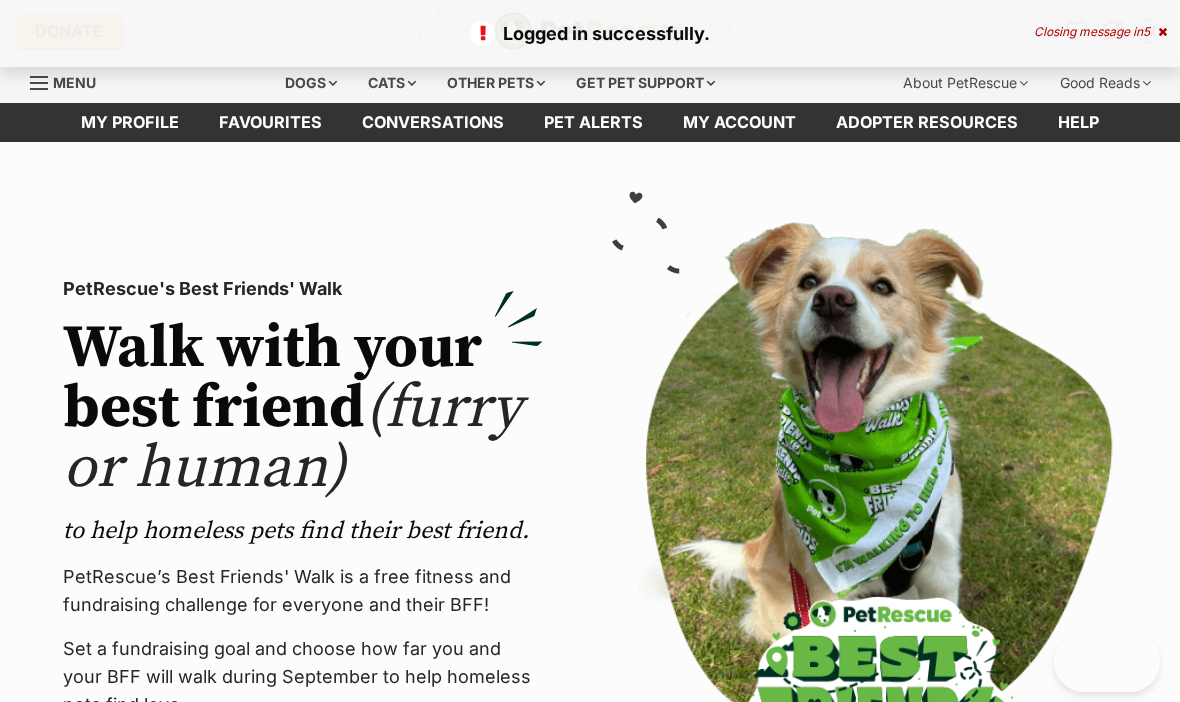scroll, scrollTop: 0, scrollLeft: 0, axis: both 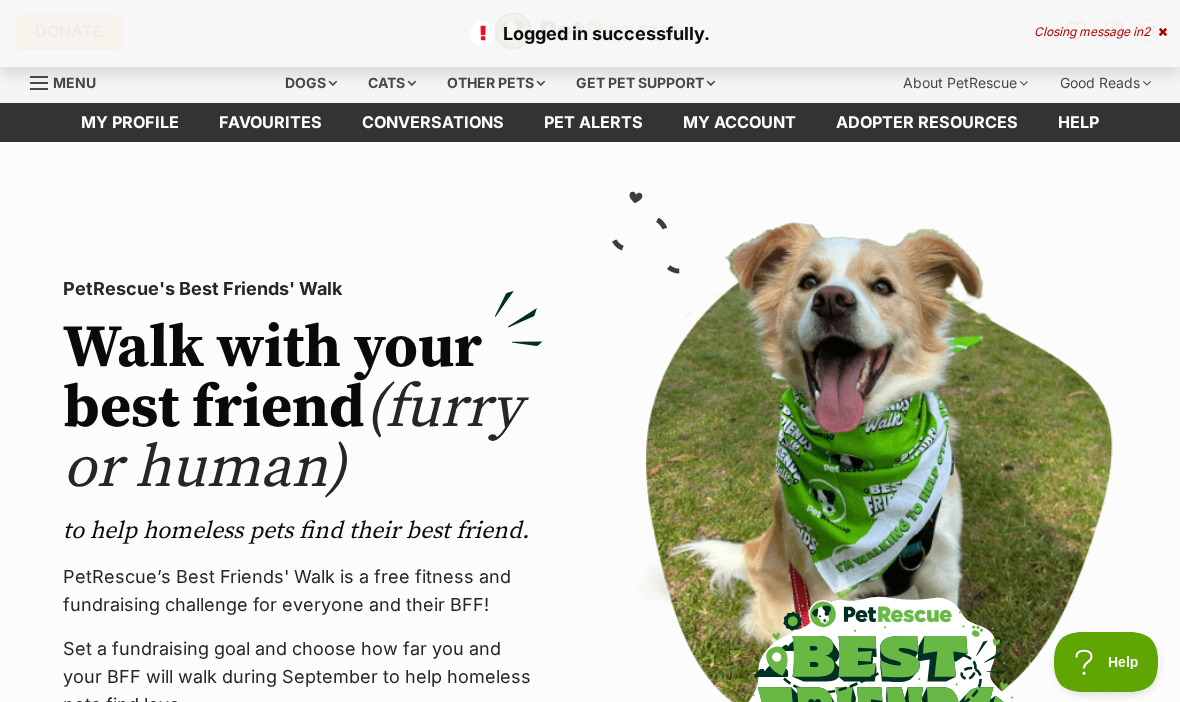 click on "Favourites" at bounding box center (270, 122) 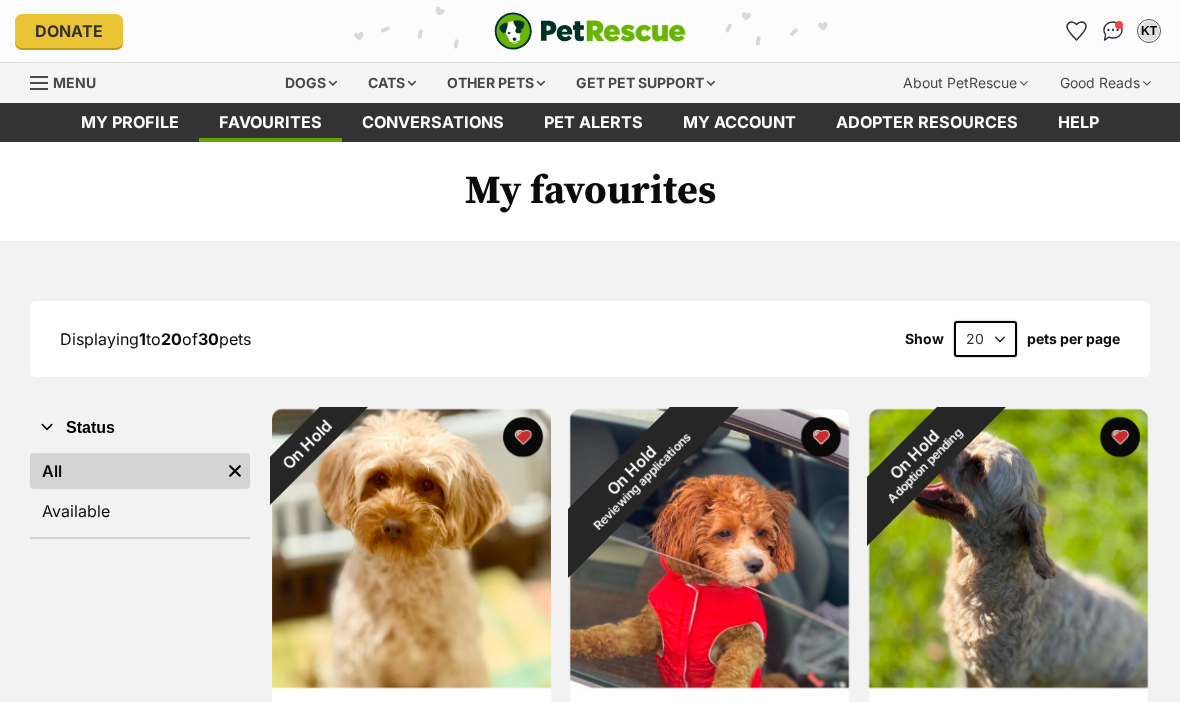 scroll, scrollTop: 0, scrollLeft: 0, axis: both 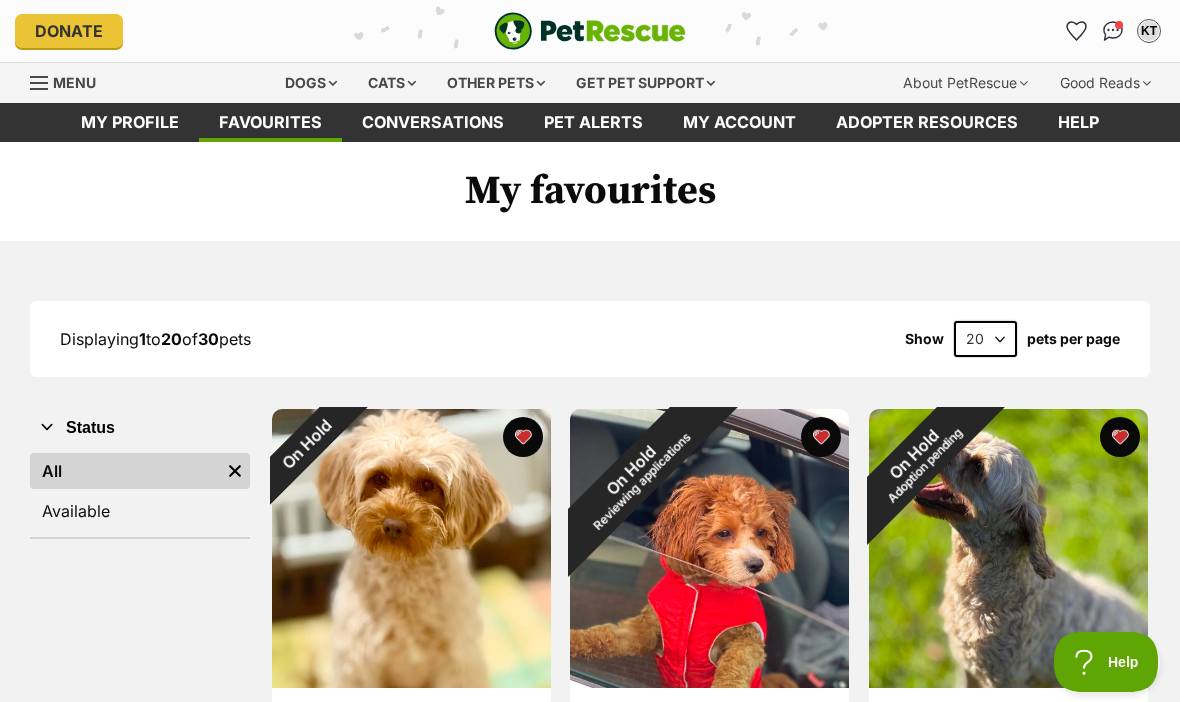 click on "Available" at bounding box center [140, 511] 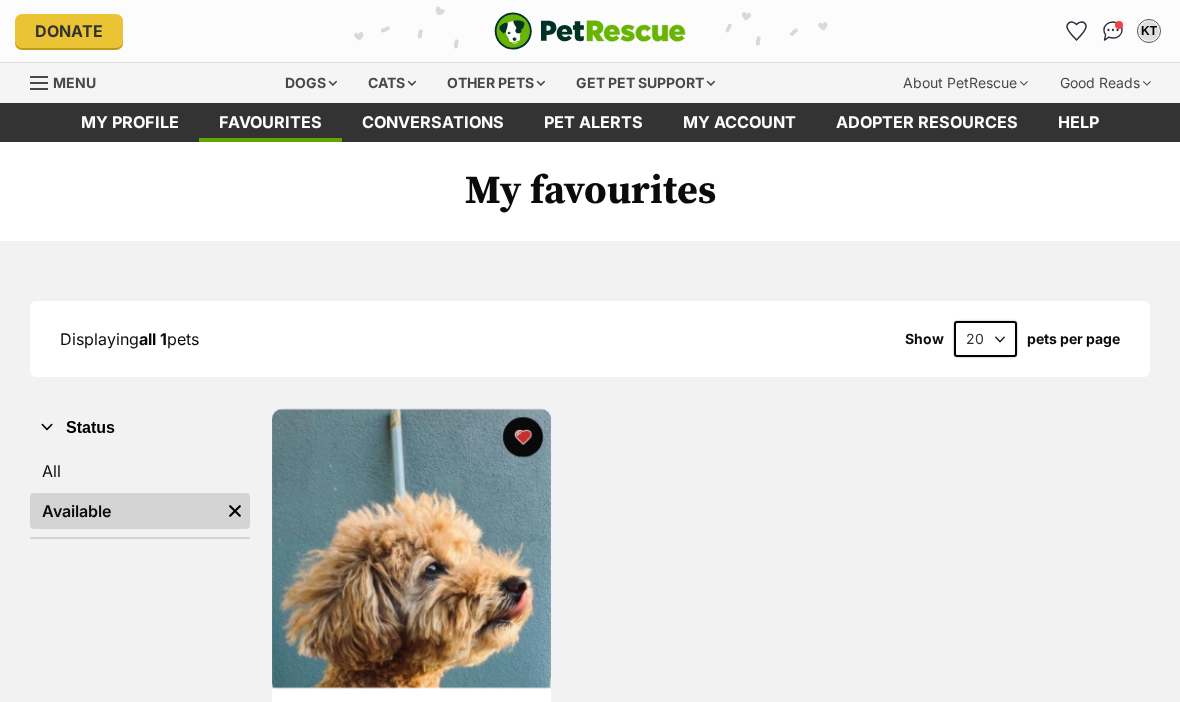 scroll, scrollTop: 0, scrollLeft: 0, axis: both 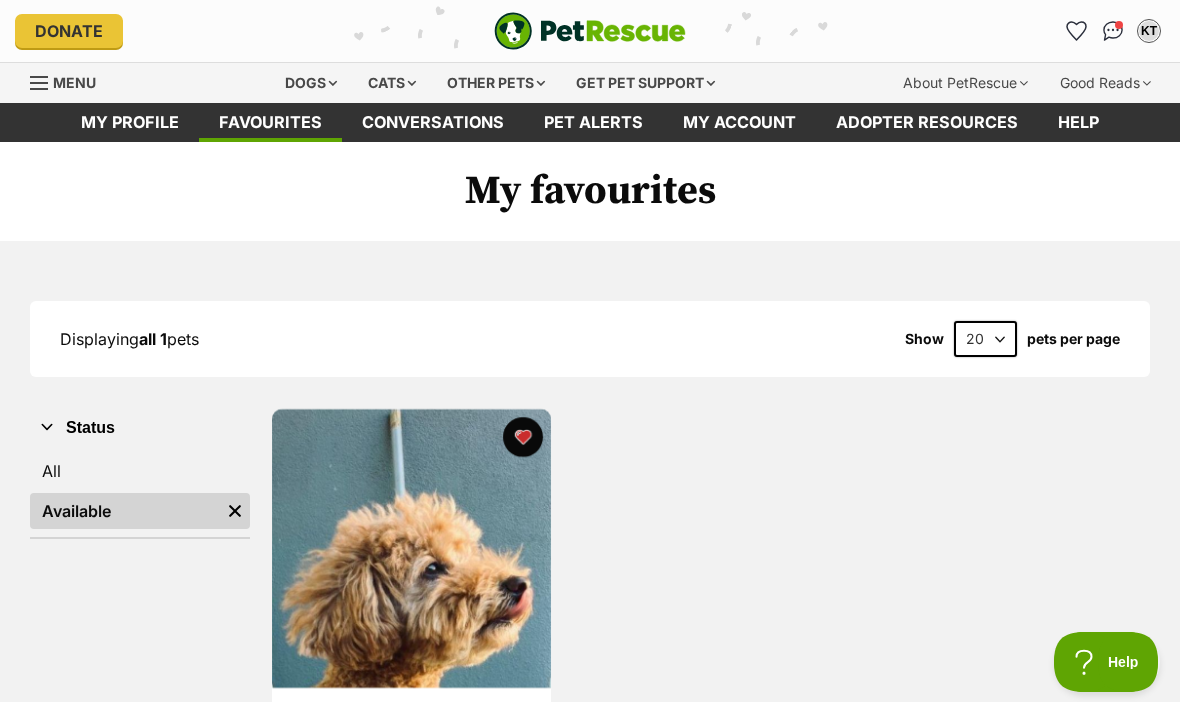 click on "Dogs" at bounding box center [311, 83] 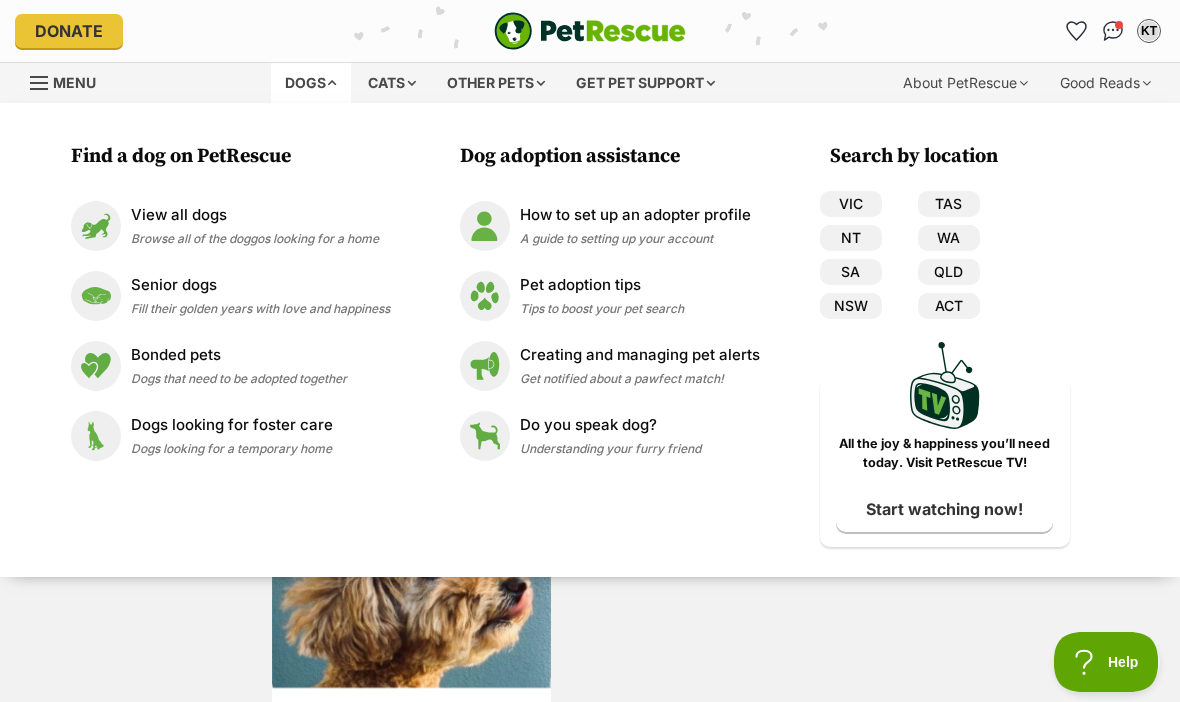 click on "VIC" at bounding box center [851, 204] 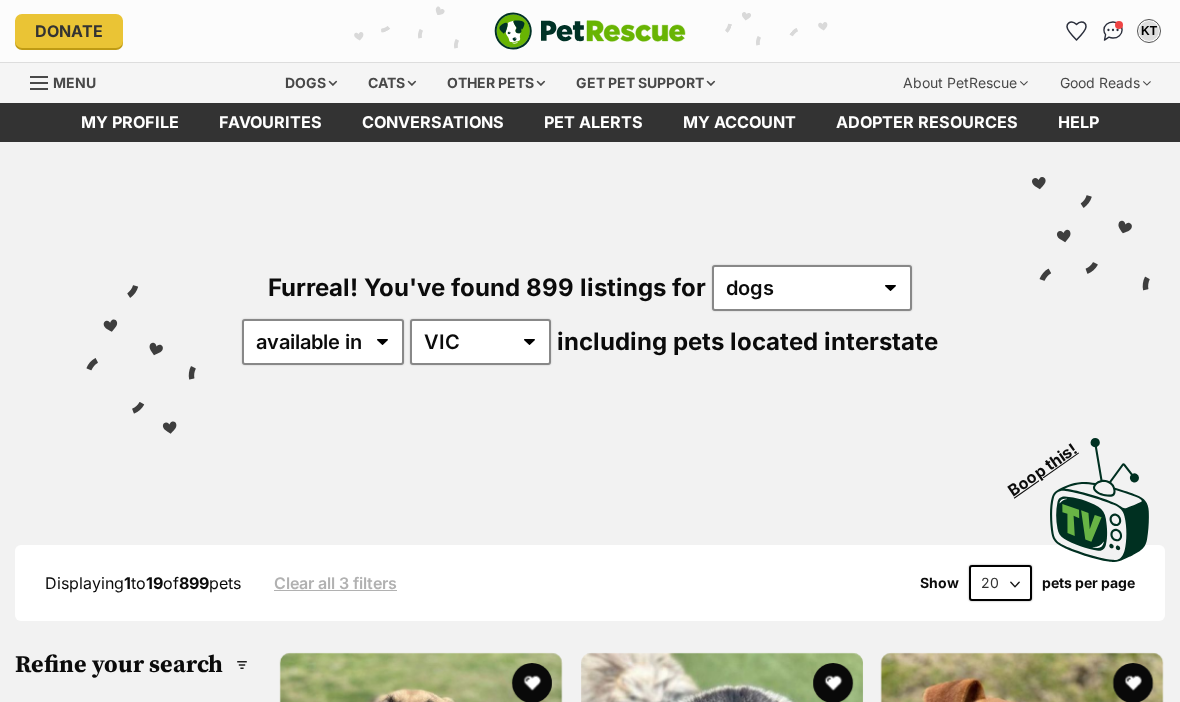 scroll, scrollTop: 0, scrollLeft: 0, axis: both 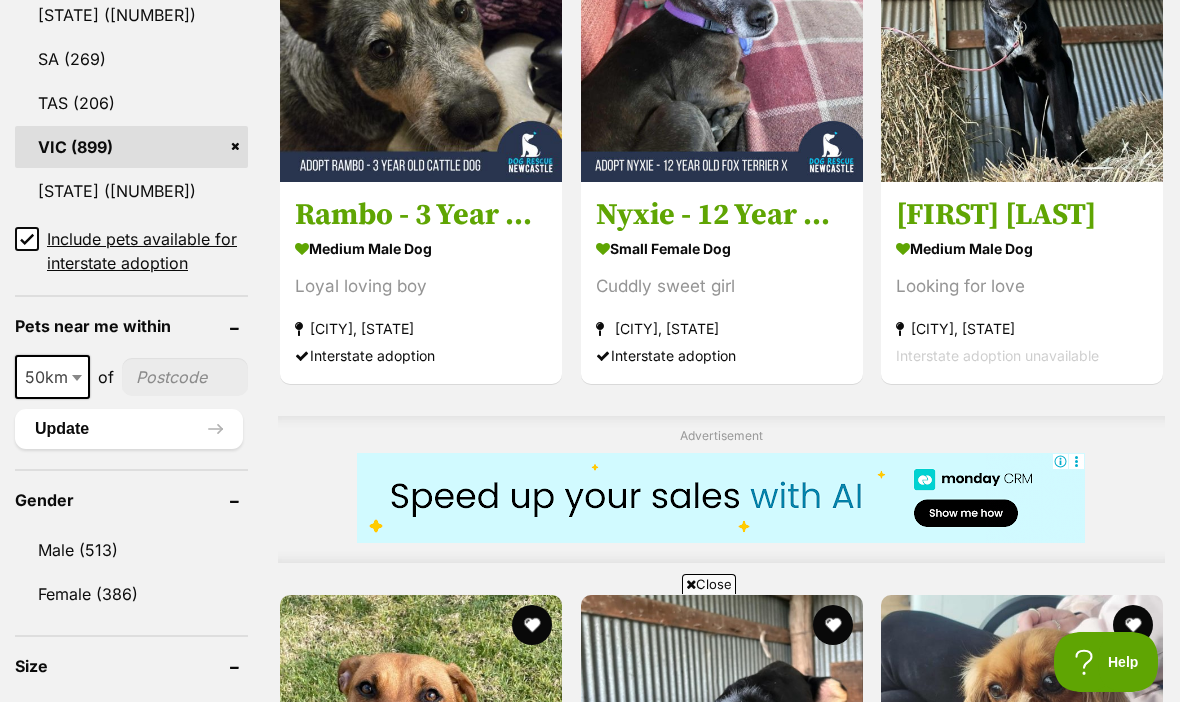 click on "Small (68)" at bounding box center [131, 715] 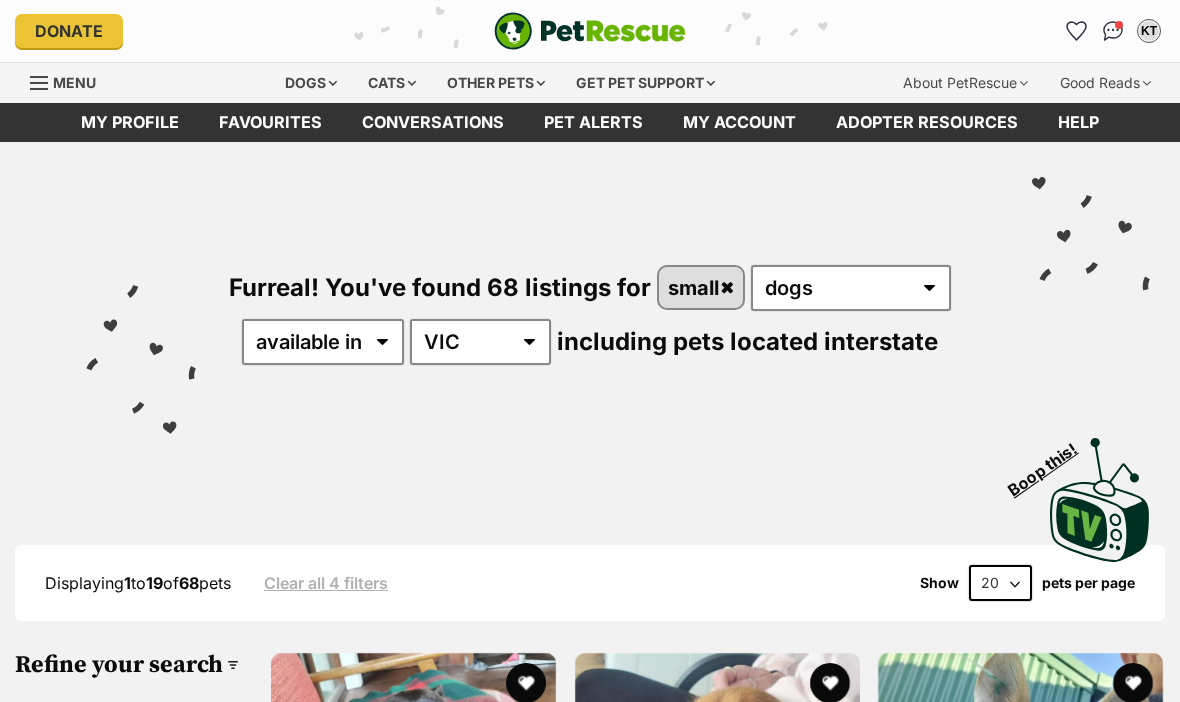 scroll, scrollTop: 0, scrollLeft: 0, axis: both 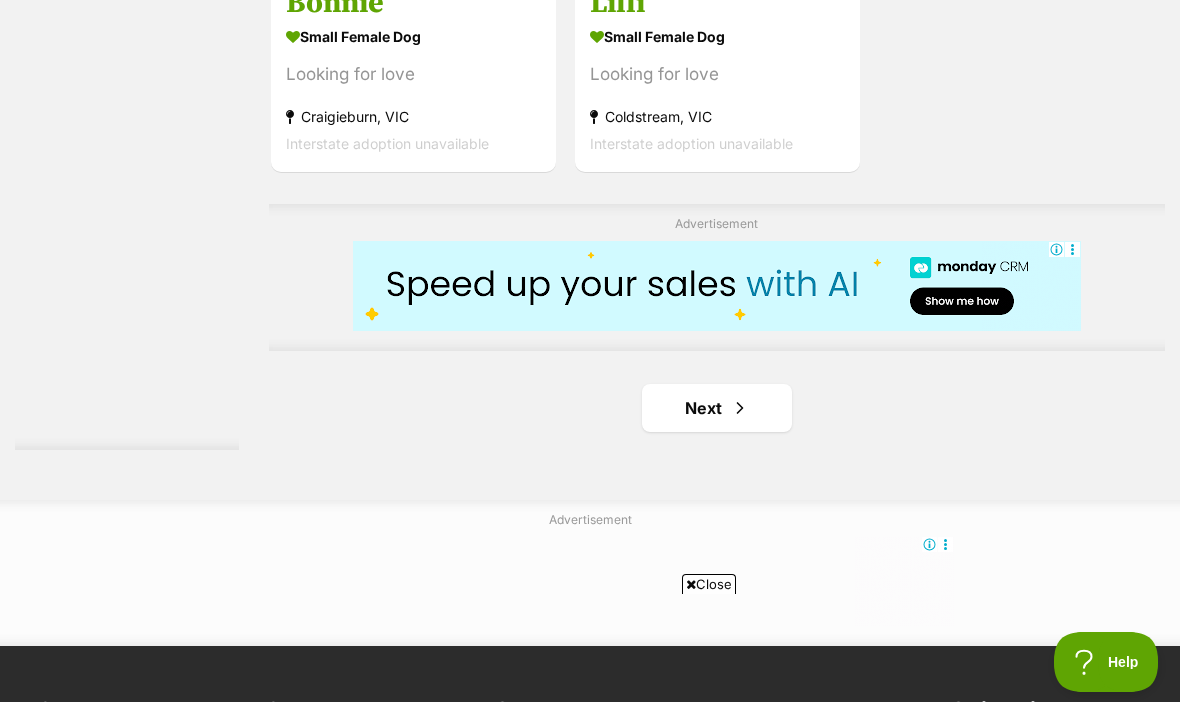 click at bounding box center [740, 408] 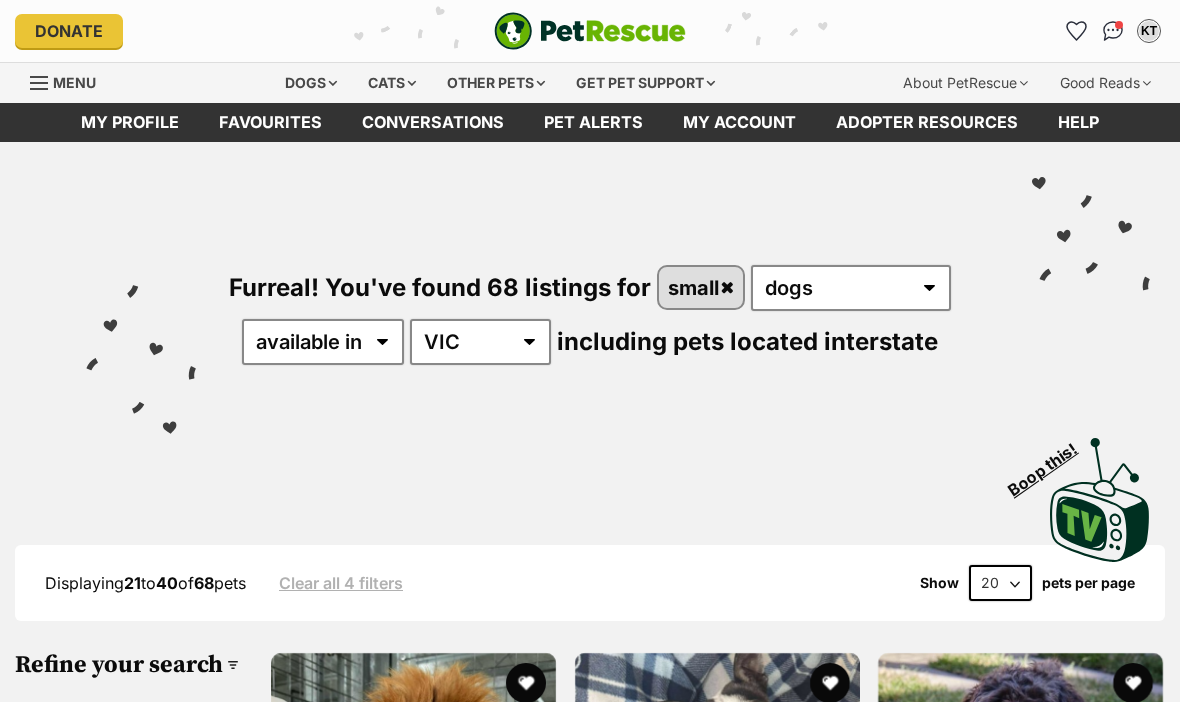 scroll, scrollTop: 0, scrollLeft: 0, axis: both 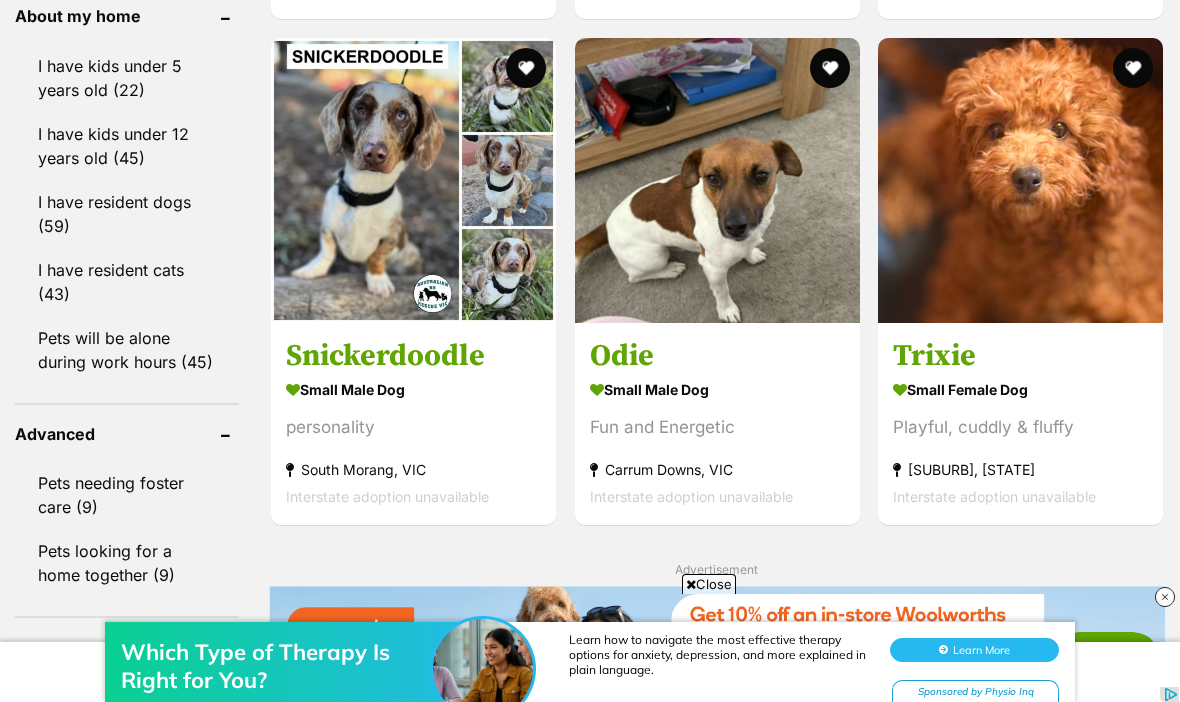 click at bounding box center [1020, 180] 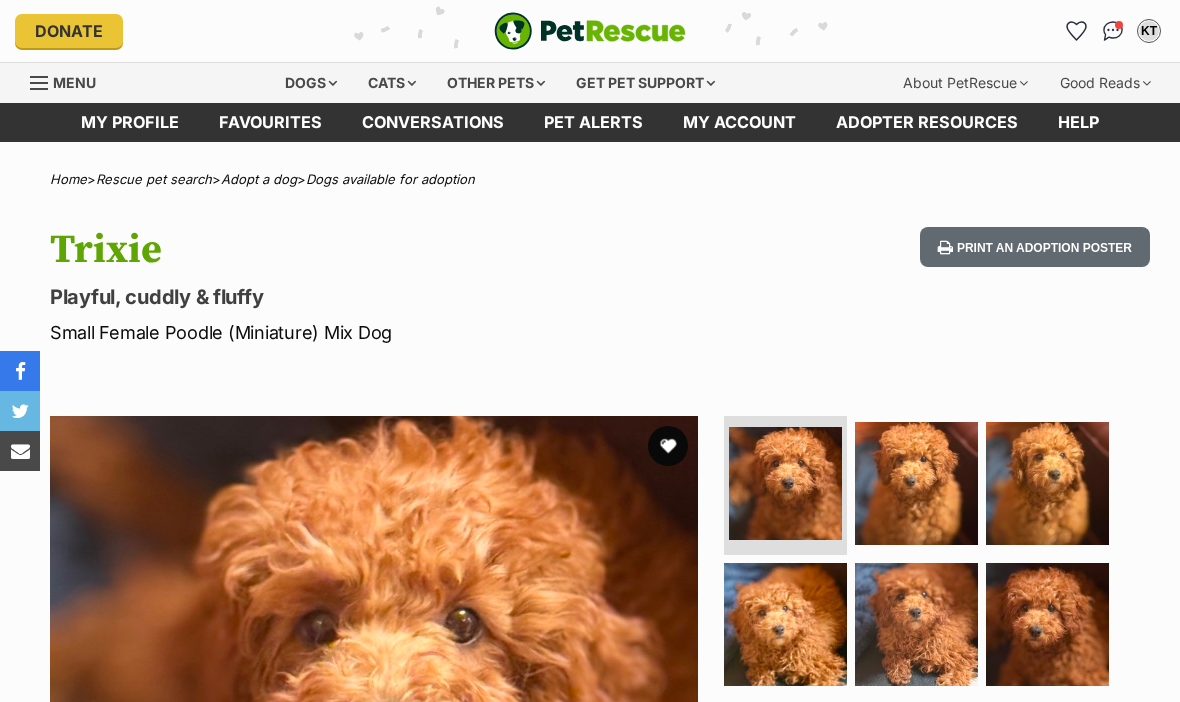 scroll, scrollTop: 0, scrollLeft: 0, axis: both 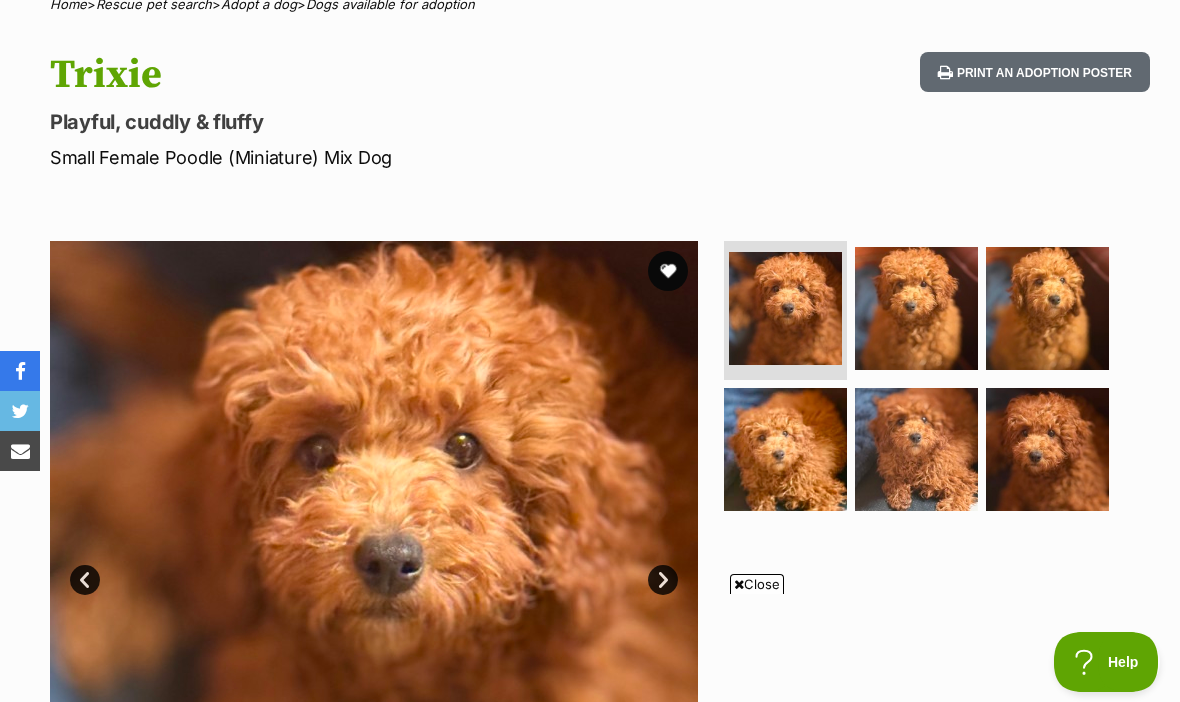 click at bounding box center (1047, 449) 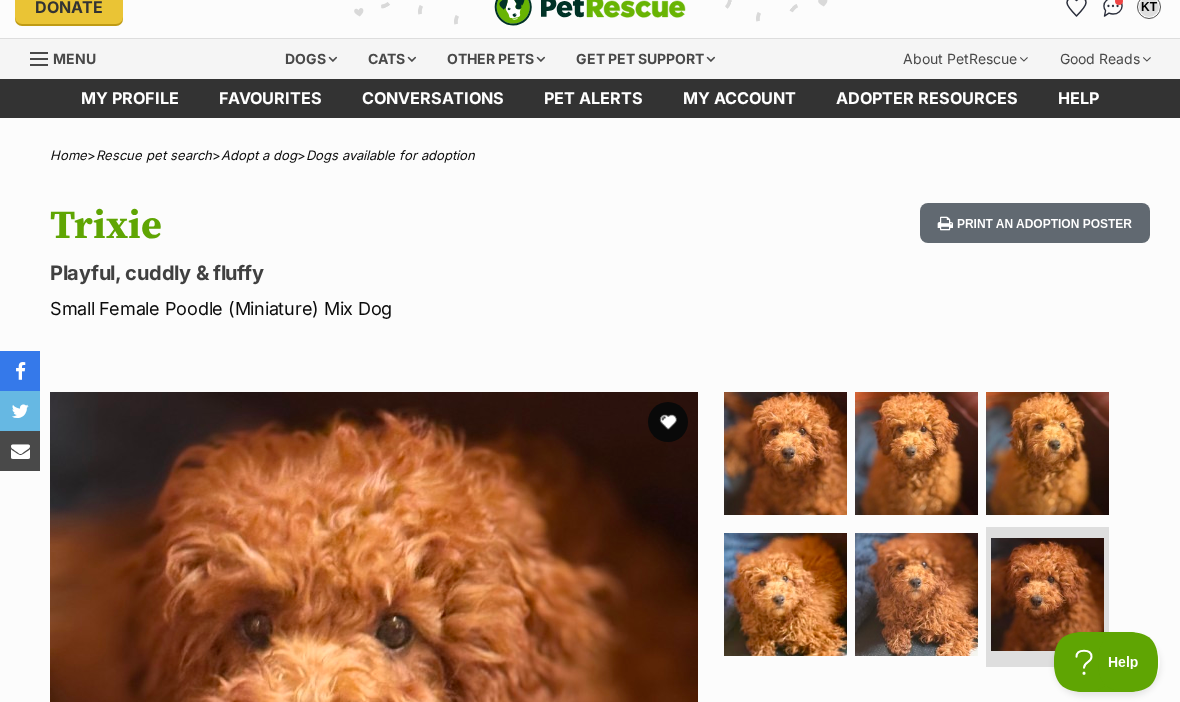 scroll, scrollTop: 0, scrollLeft: 0, axis: both 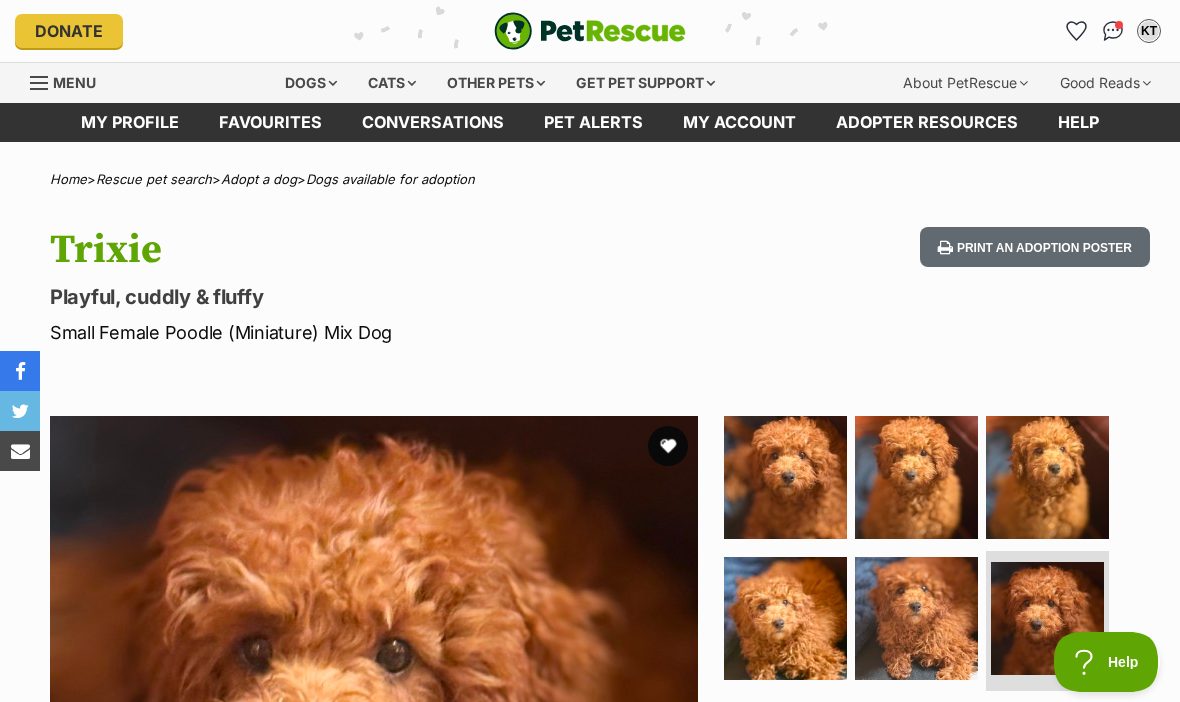 click at bounding box center (668, 446) 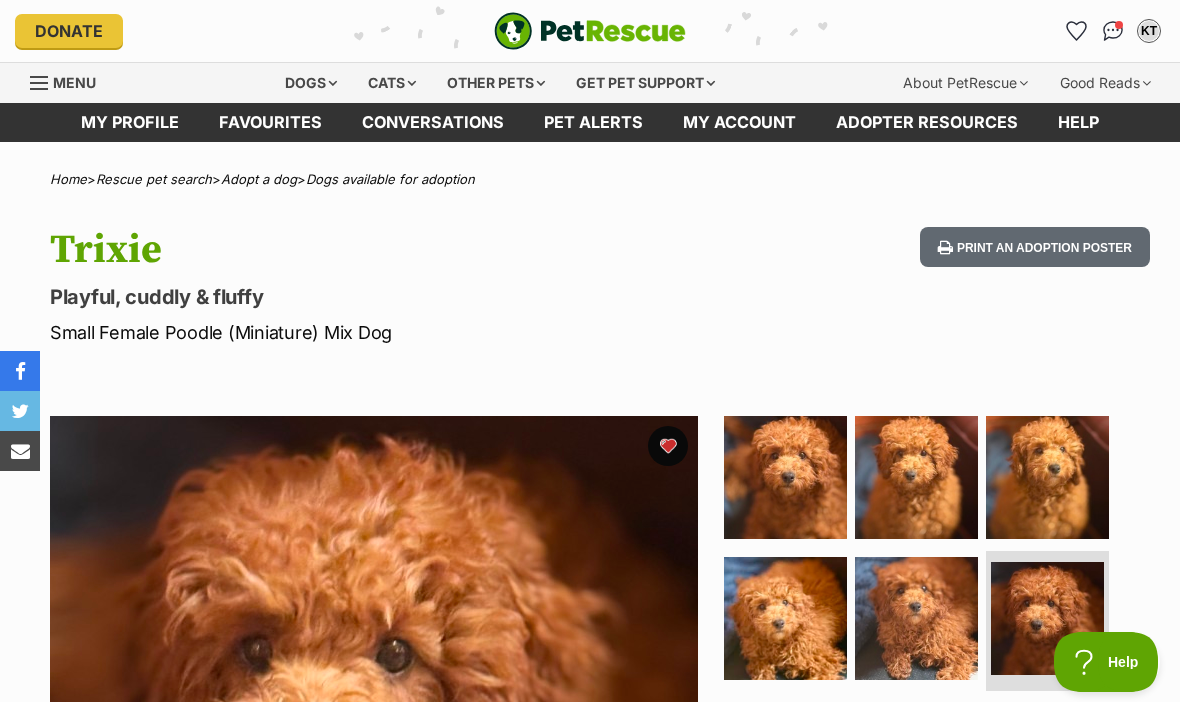 click on "Dogs available for adoption" at bounding box center [390, 179] 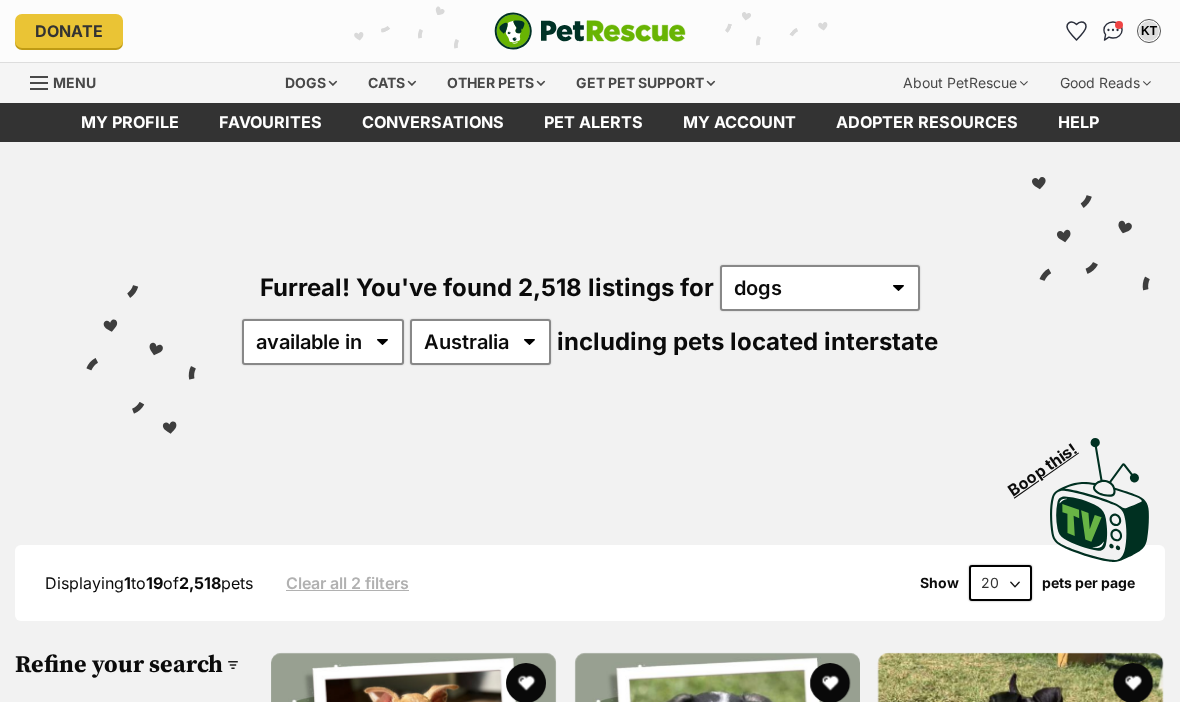 scroll, scrollTop: 0, scrollLeft: 0, axis: both 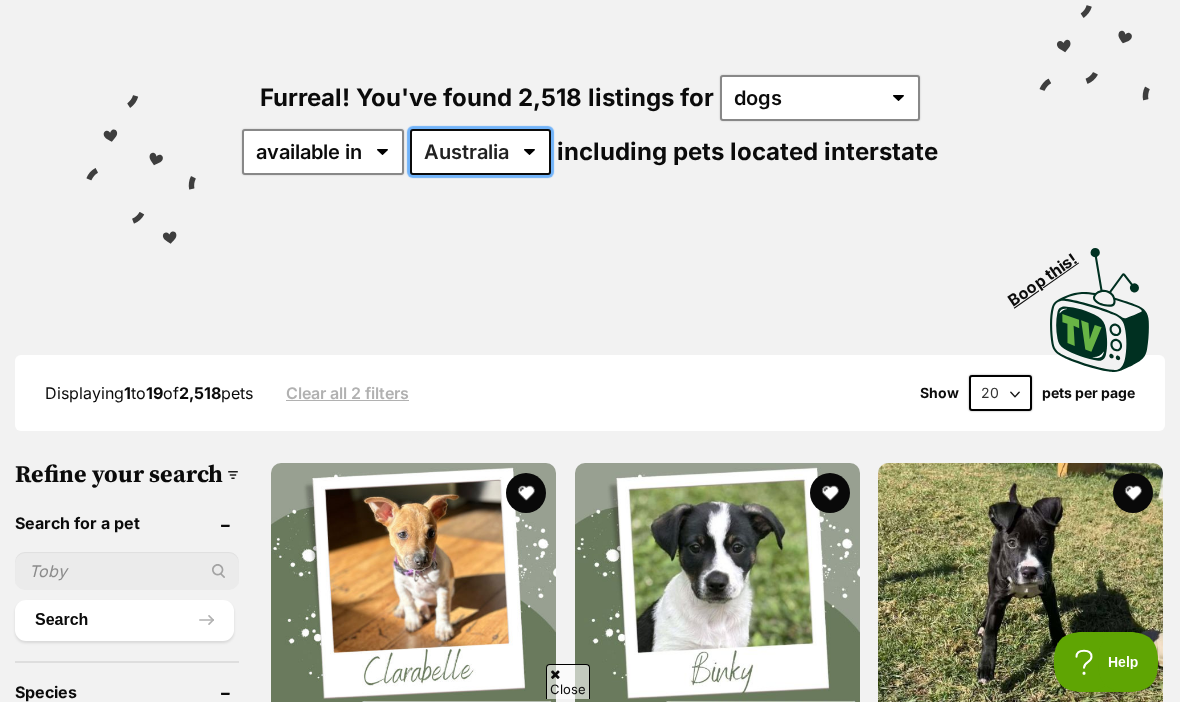click on "Australia
ACT
NSW
NT
QLD
SA
TAS
VIC
WA" at bounding box center [480, 152] 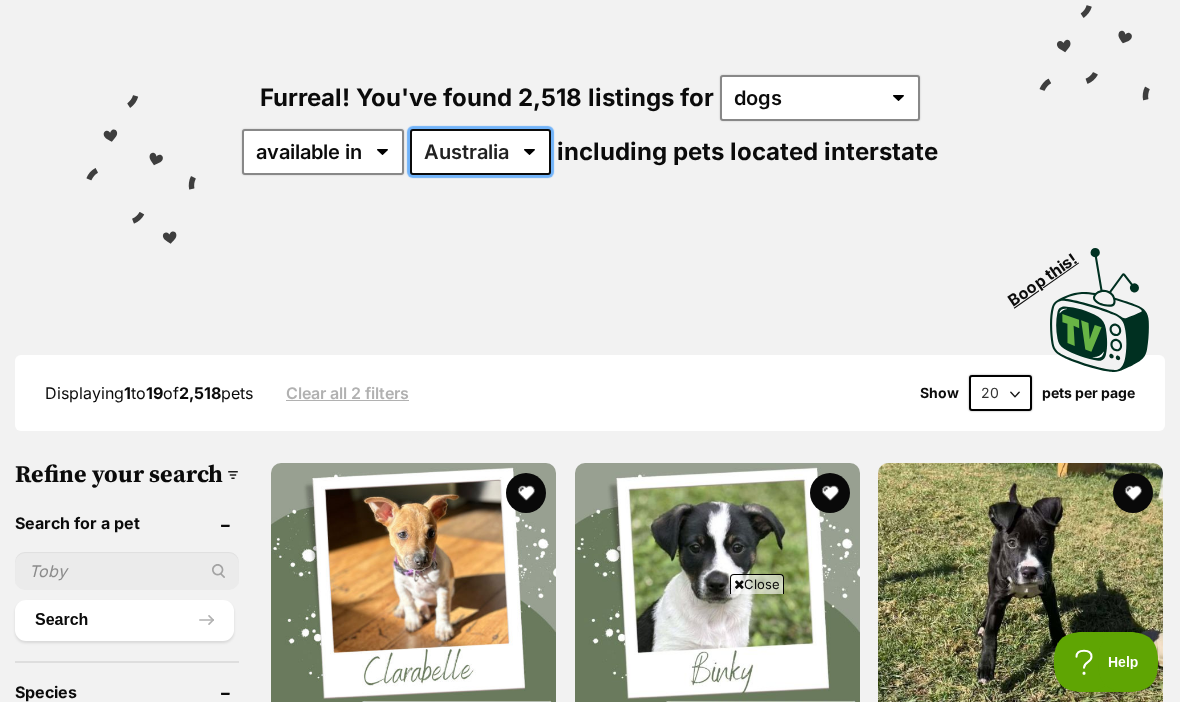 scroll, scrollTop: 0, scrollLeft: 0, axis: both 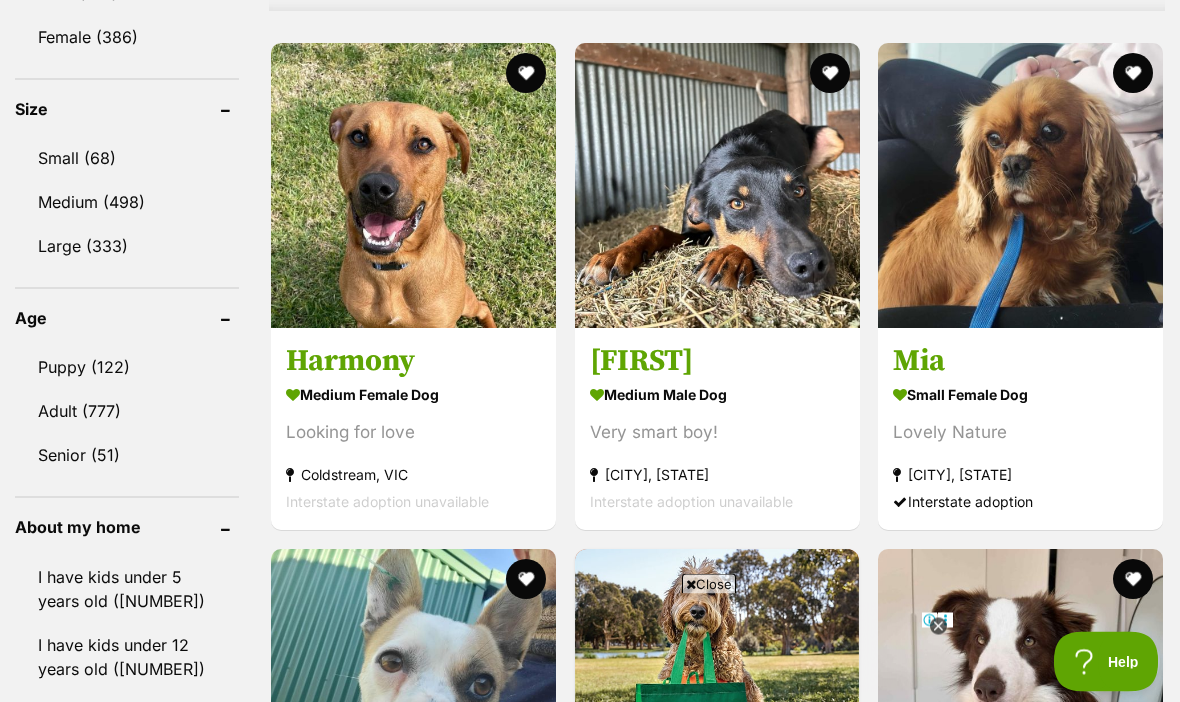 click on "Small (68)" at bounding box center (127, 159) 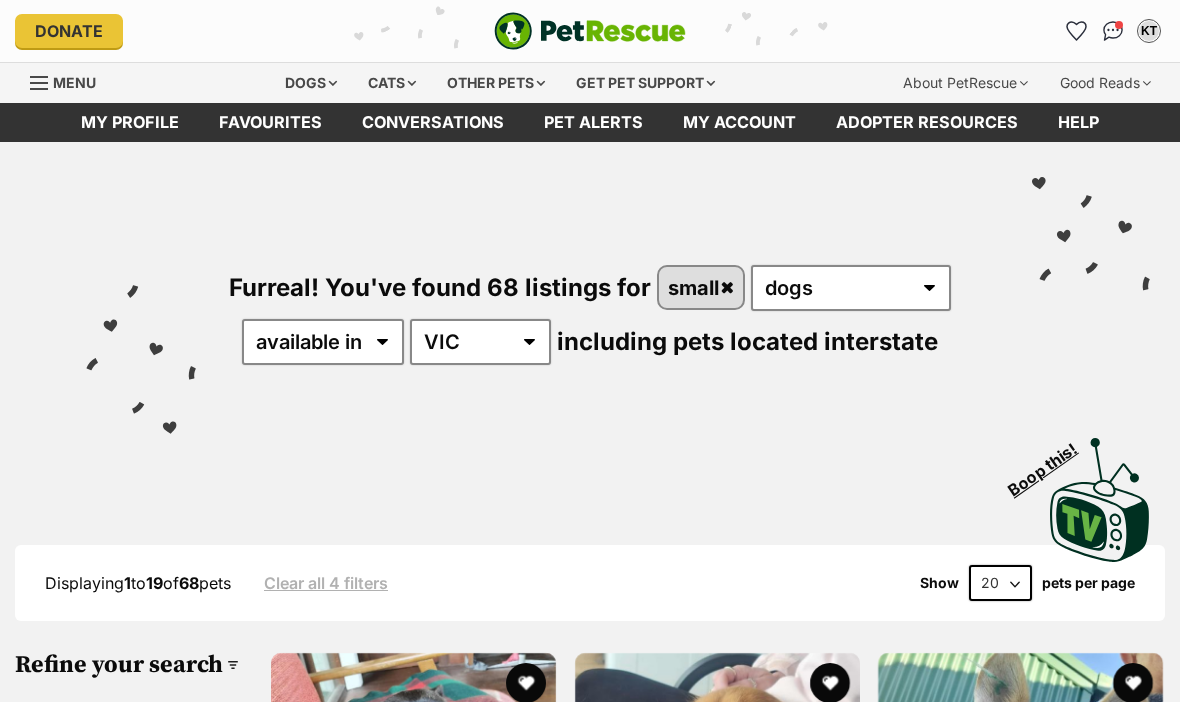 scroll, scrollTop: 0, scrollLeft: 0, axis: both 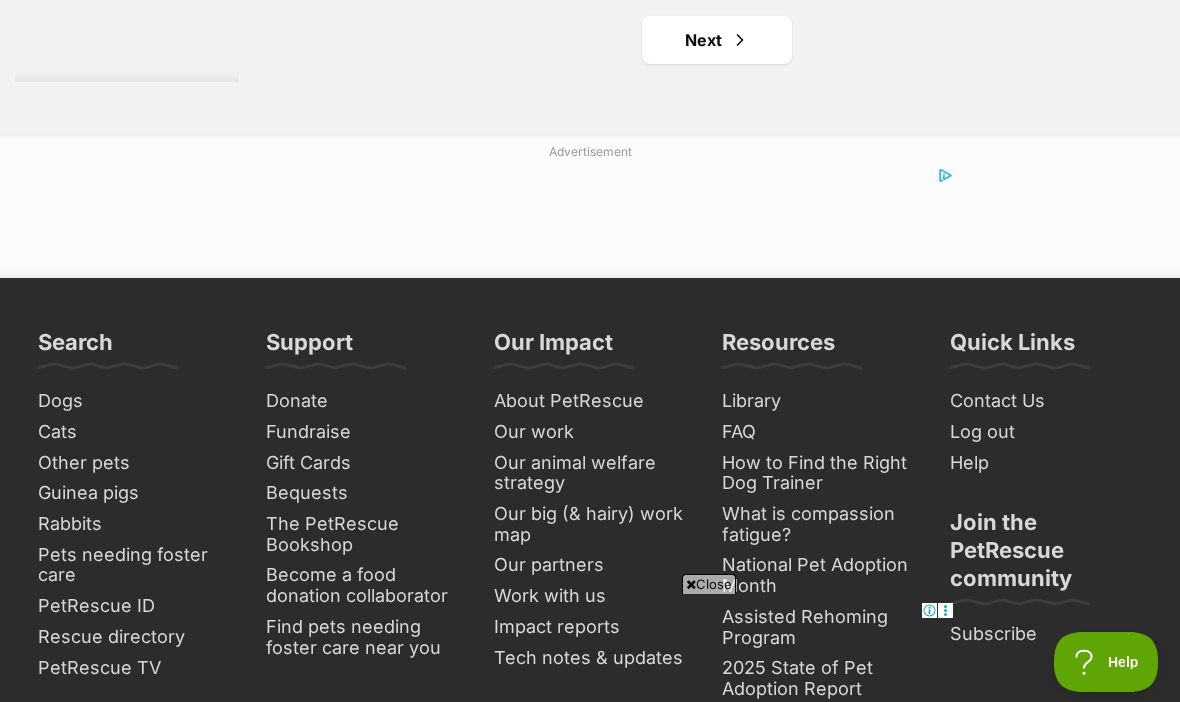 click at bounding box center [740, 40] 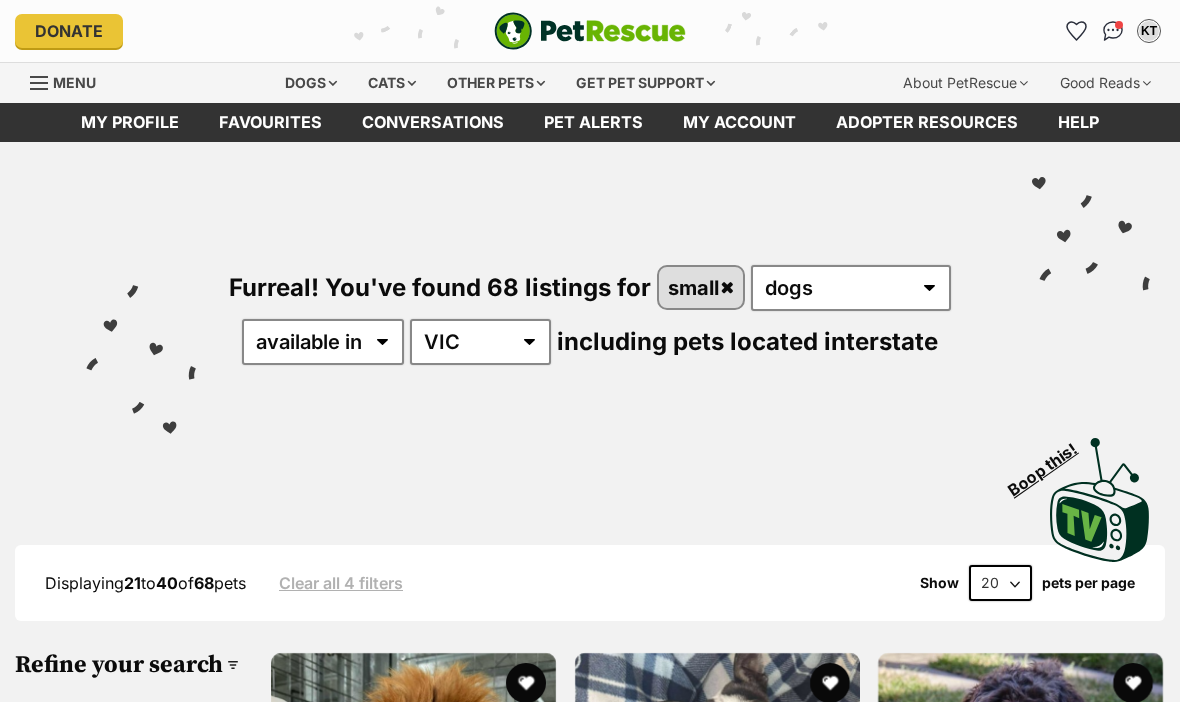 scroll, scrollTop: 0, scrollLeft: 0, axis: both 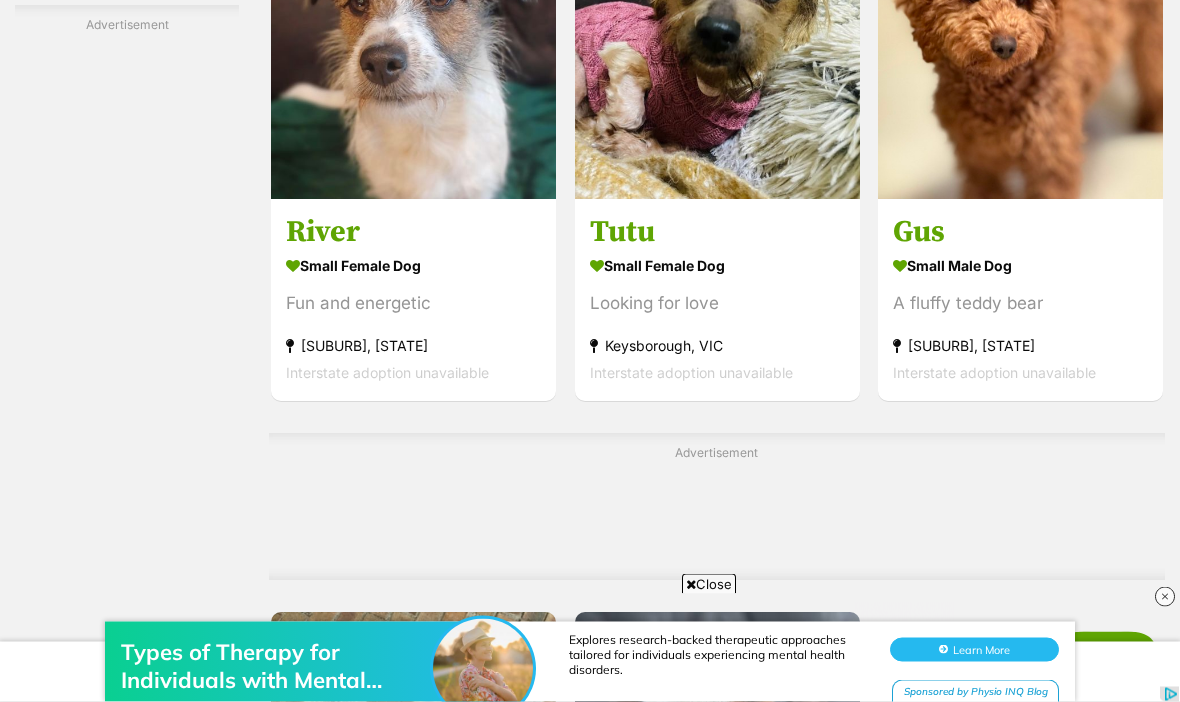 click at bounding box center [1133, -55] 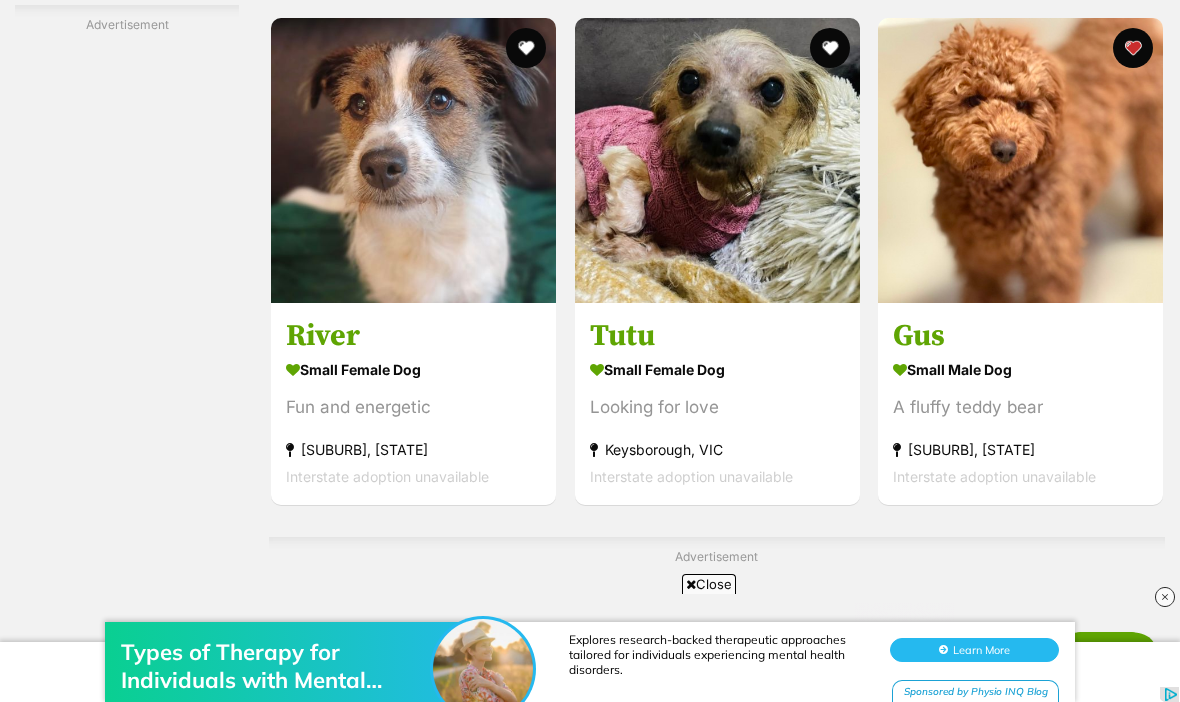 scroll, scrollTop: 3541, scrollLeft: 0, axis: vertical 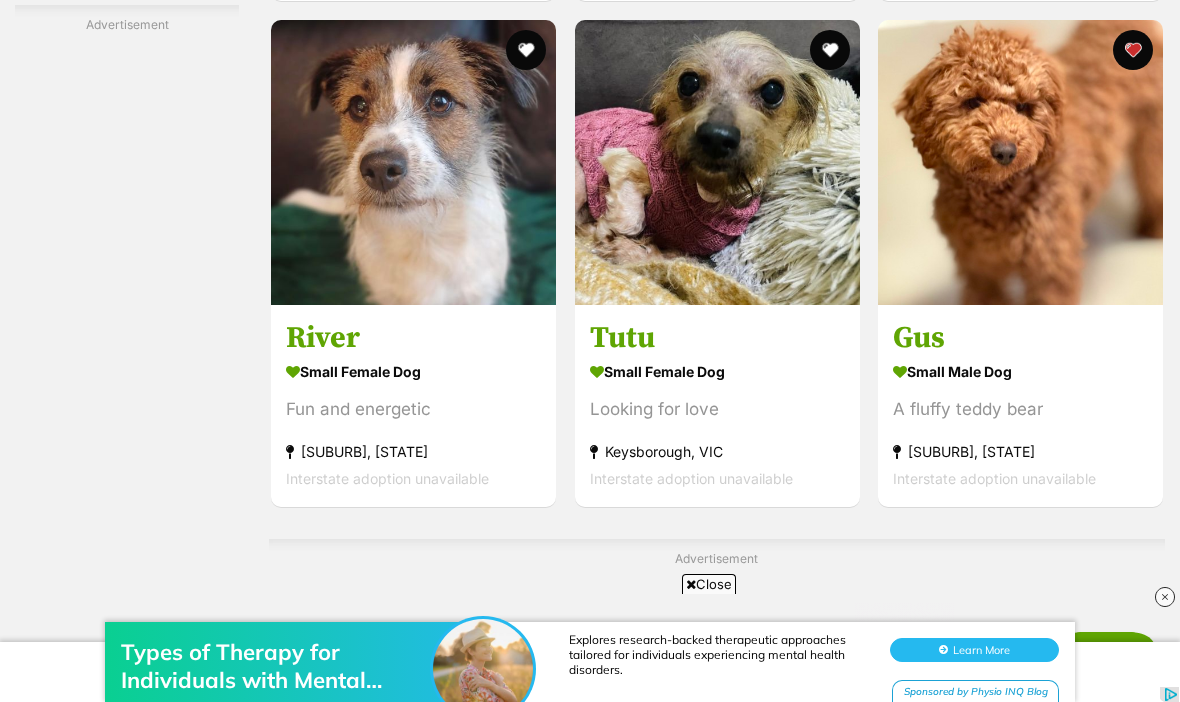 click at bounding box center [1020, 162] 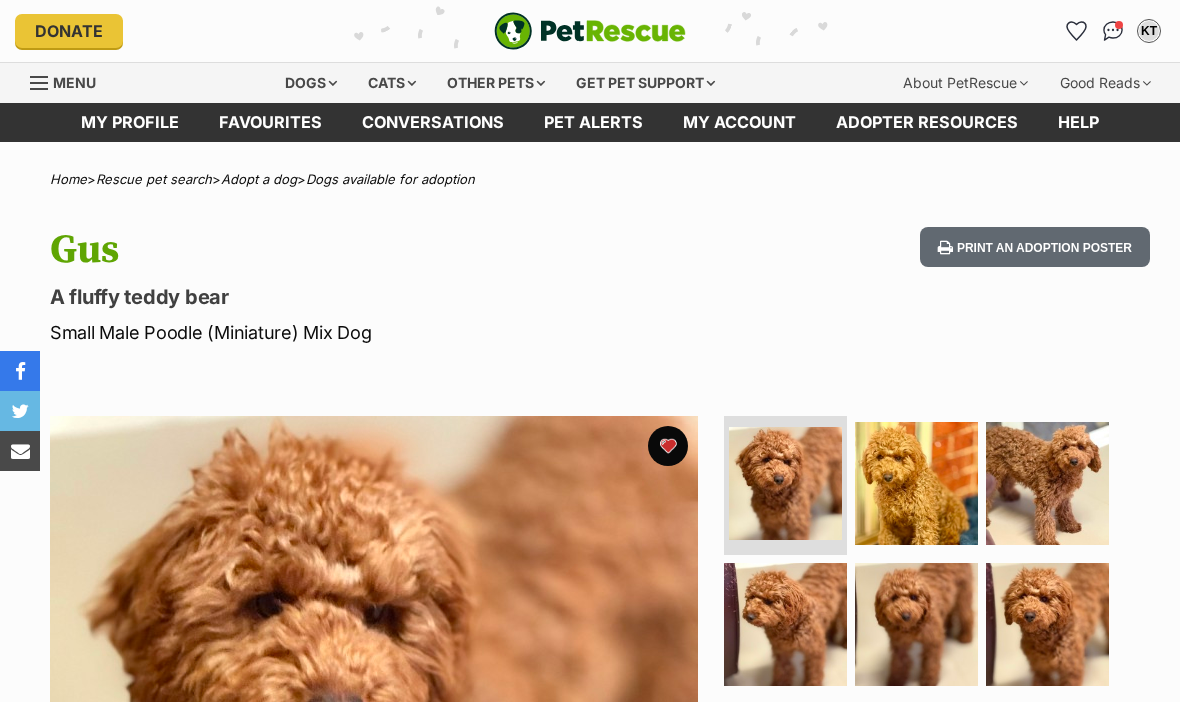 scroll, scrollTop: 0, scrollLeft: 0, axis: both 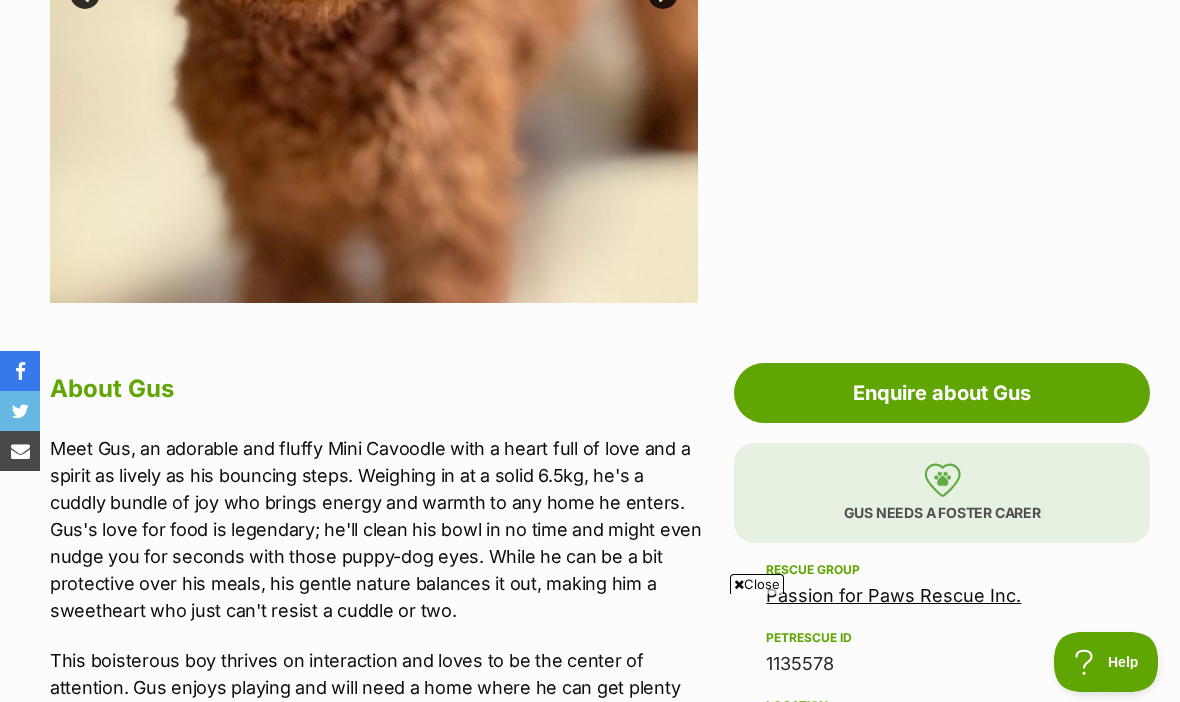 click on "Gus needs a foster carer" at bounding box center (942, 493) 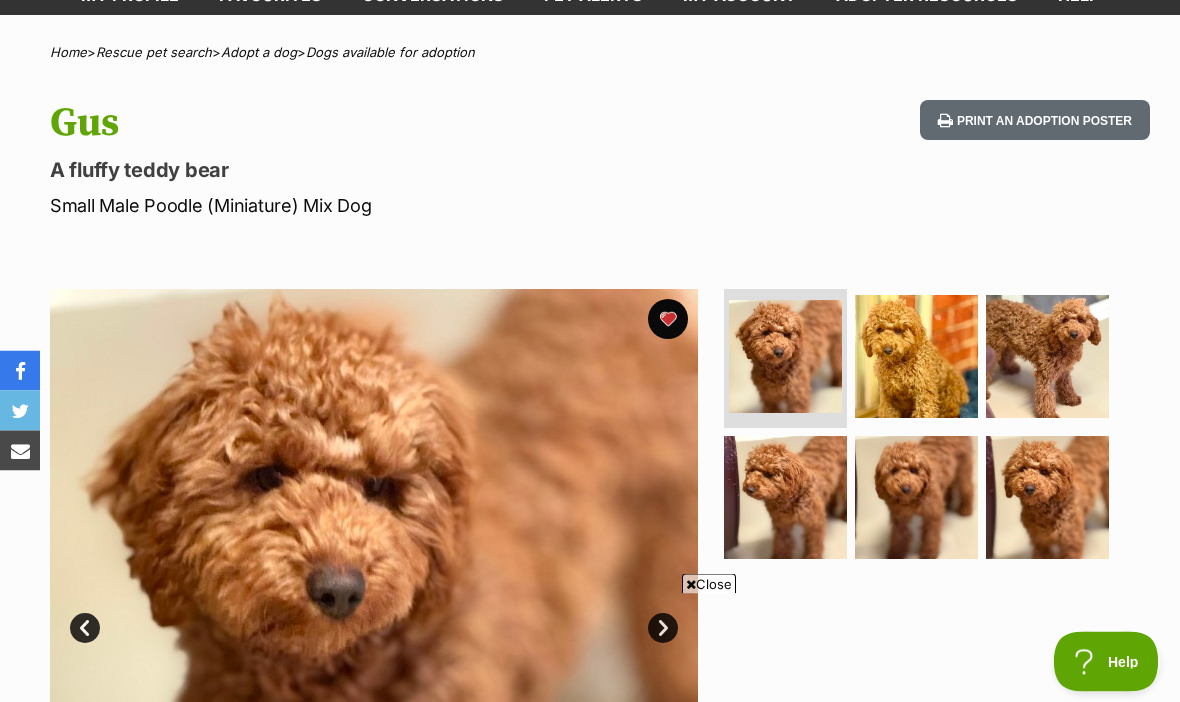 scroll, scrollTop: 127, scrollLeft: 0, axis: vertical 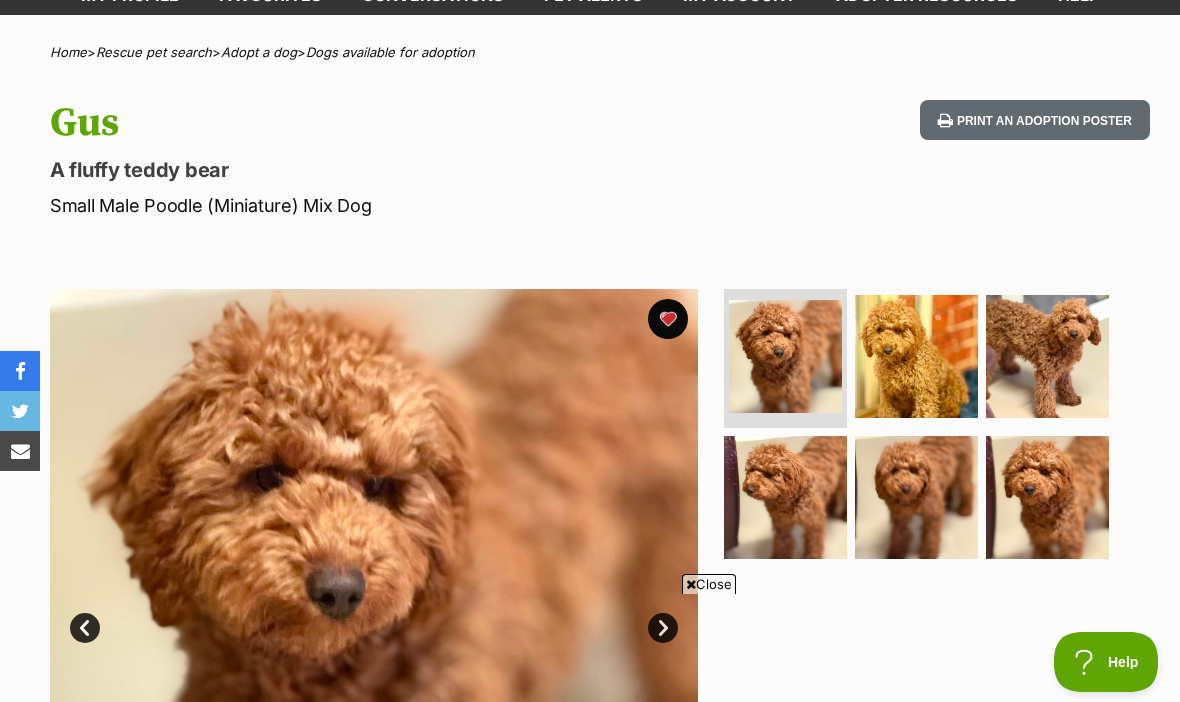 click at bounding box center [1047, 356] 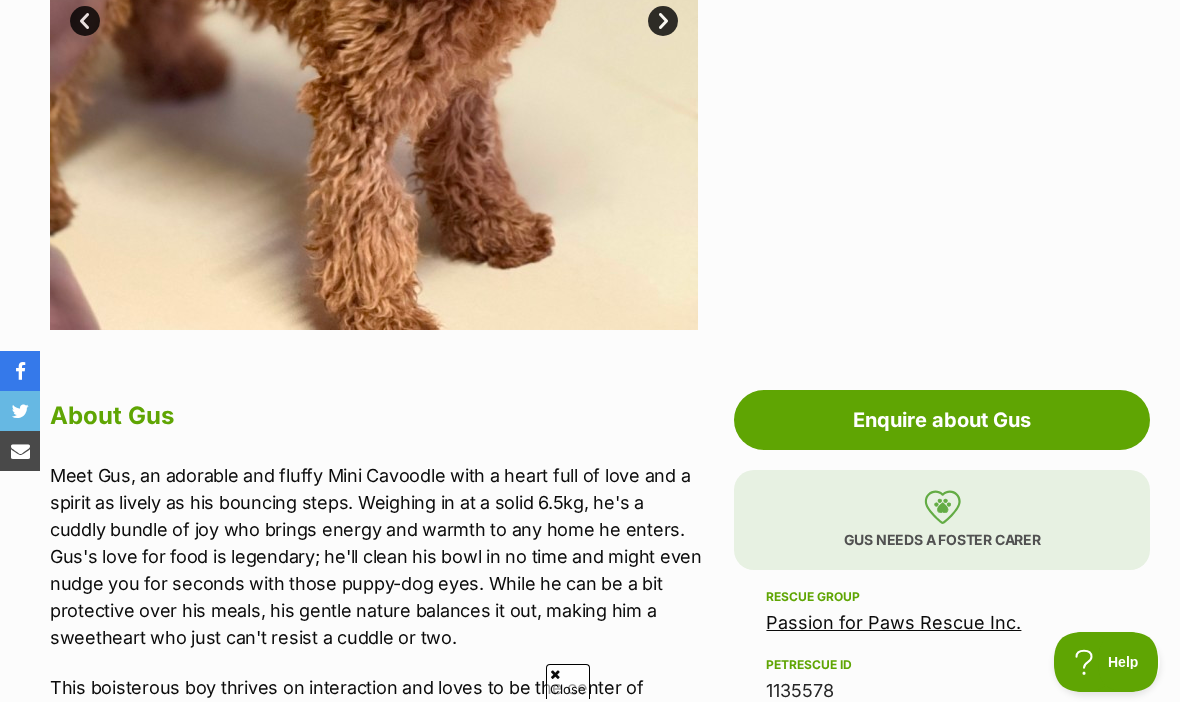 scroll, scrollTop: 0, scrollLeft: 0, axis: both 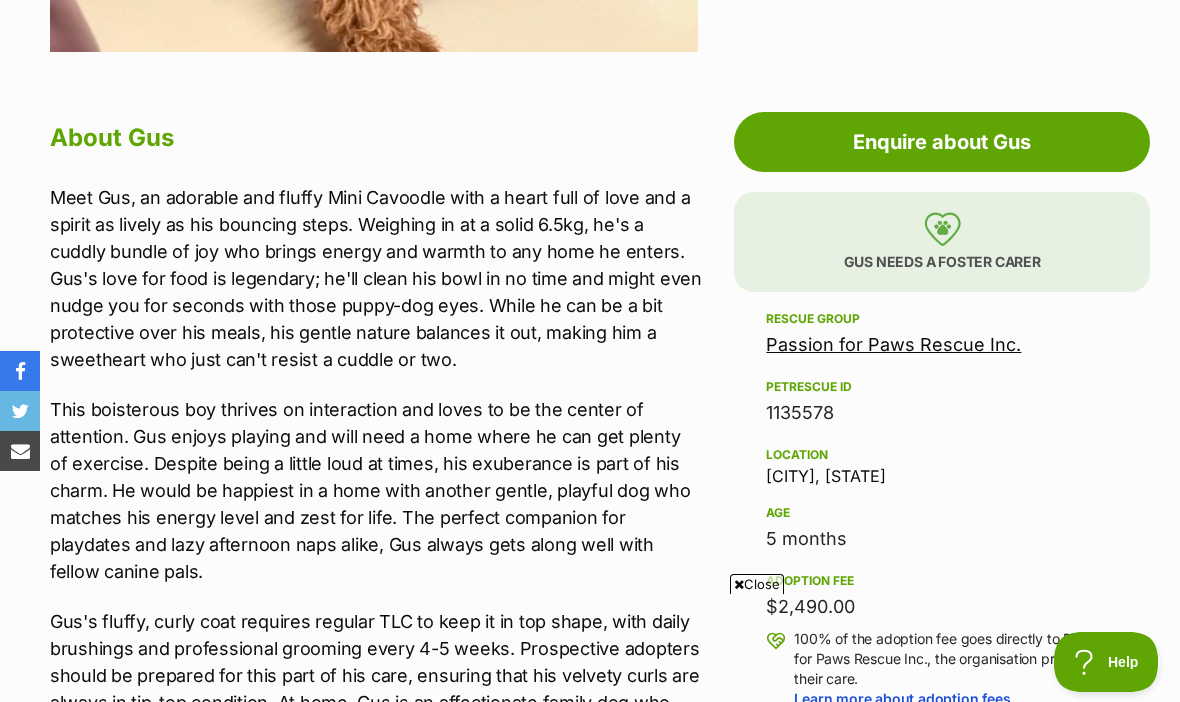 click on "Passion for Paws Rescue Inc." at bounding box center (893, 344) 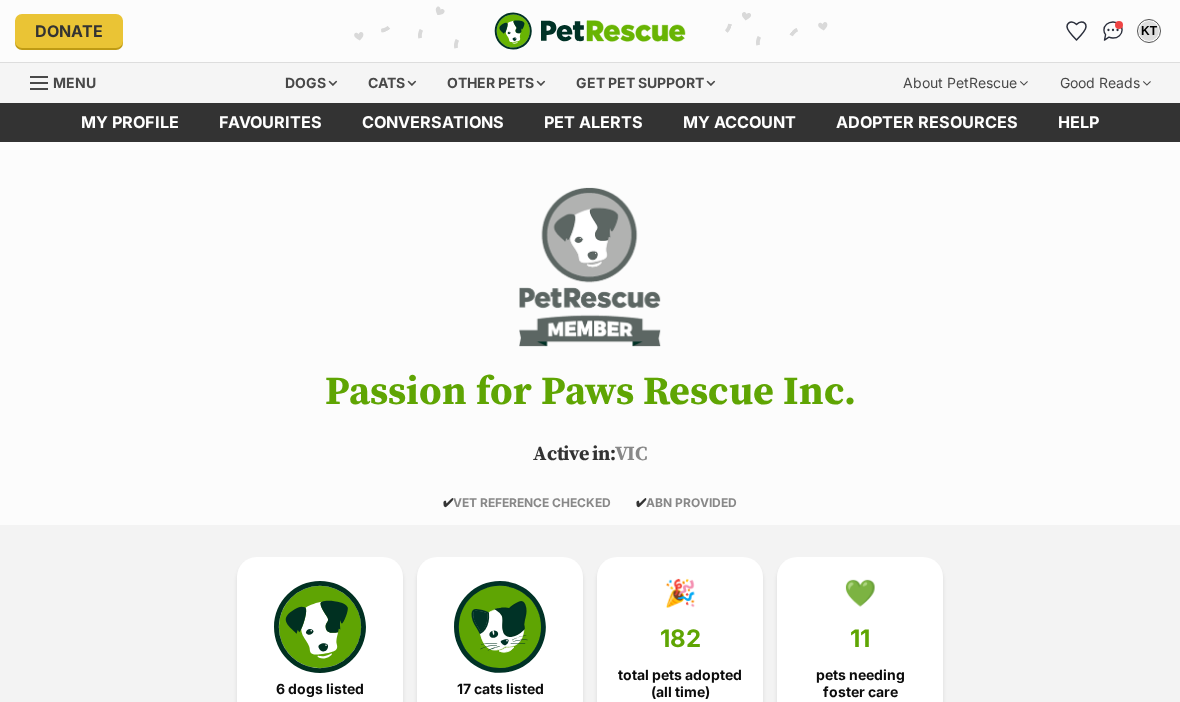 scroll, scrollTop: 0, scrollLeft: 0, axis: both 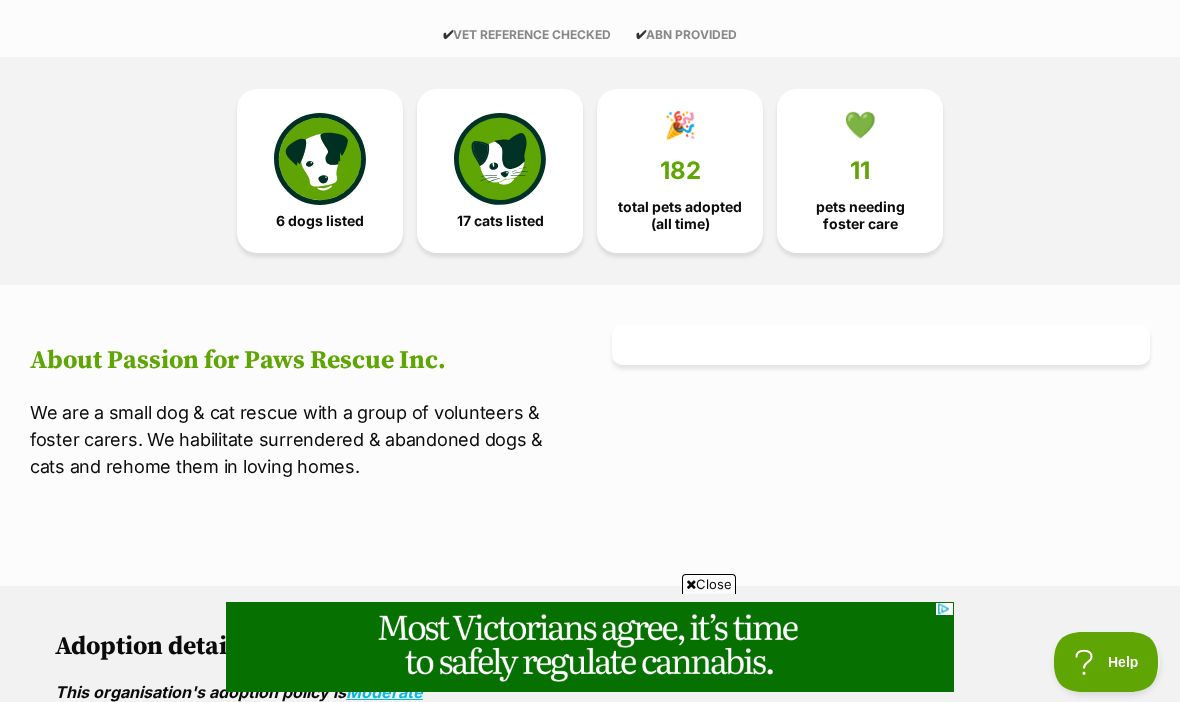 click on "💚
11
pets needing foster care" at bounding box center (860, 171) 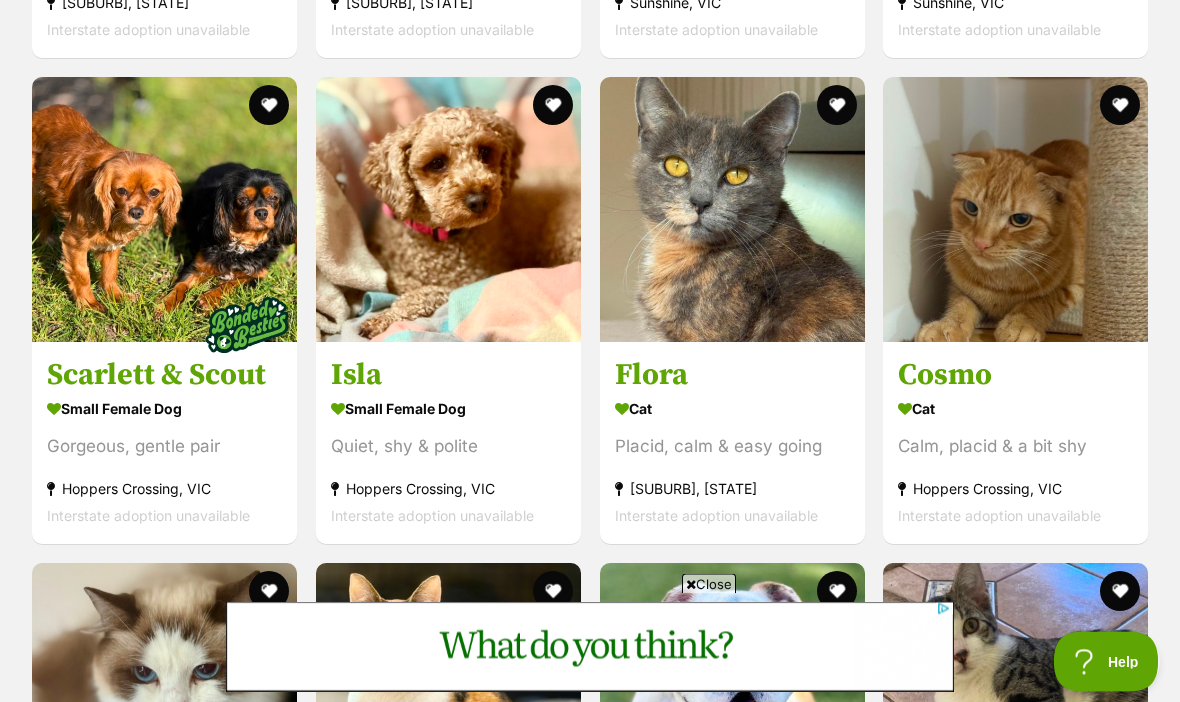 scroll, scrollTop: 2218, scrollLeft: 0, axis: vertical 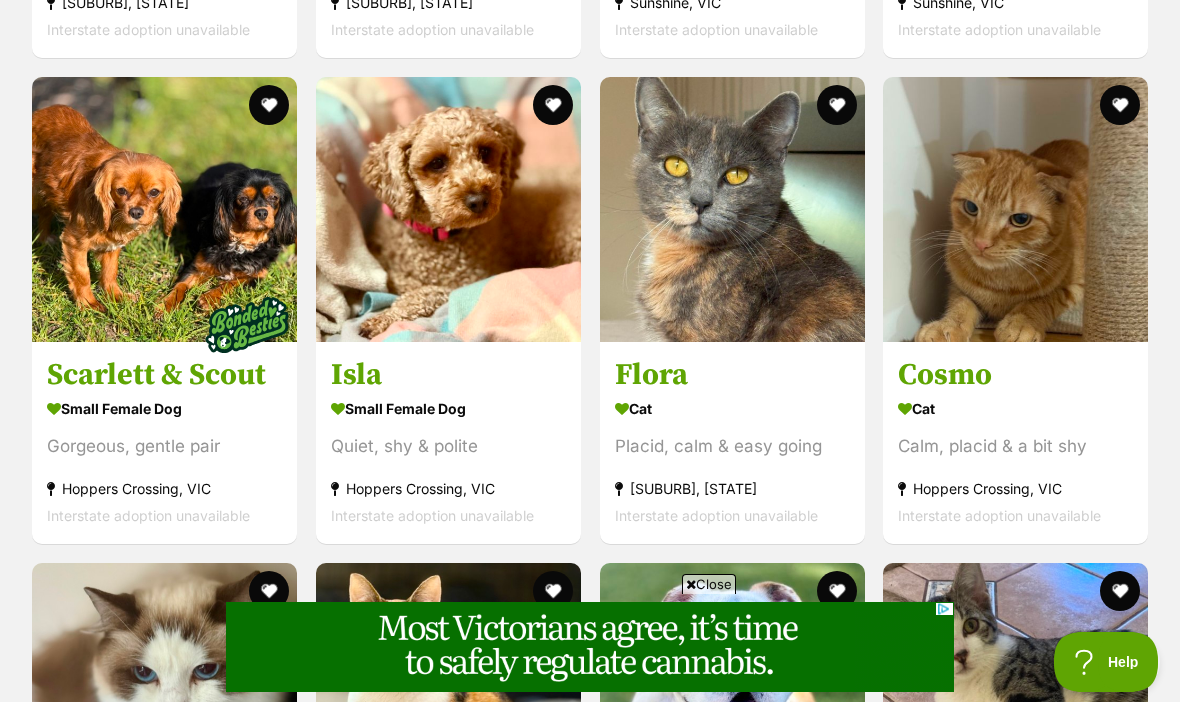 click at bounding box center (448, 209) 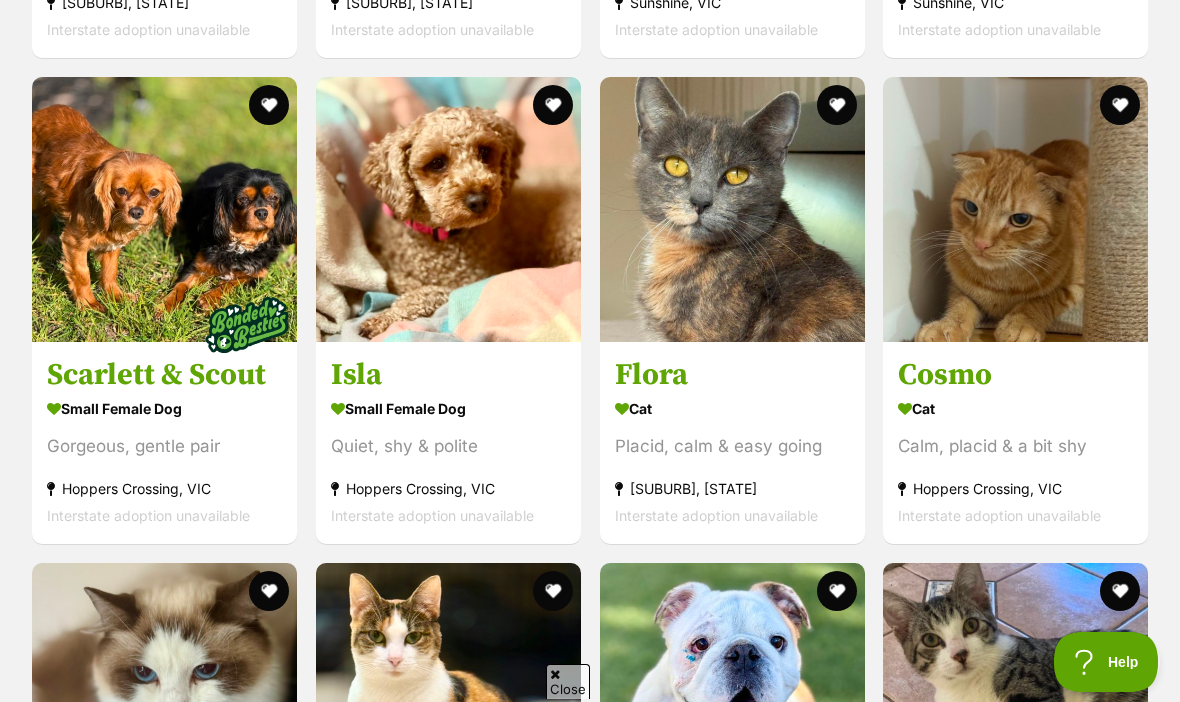 click at bounding box center [553, 105] 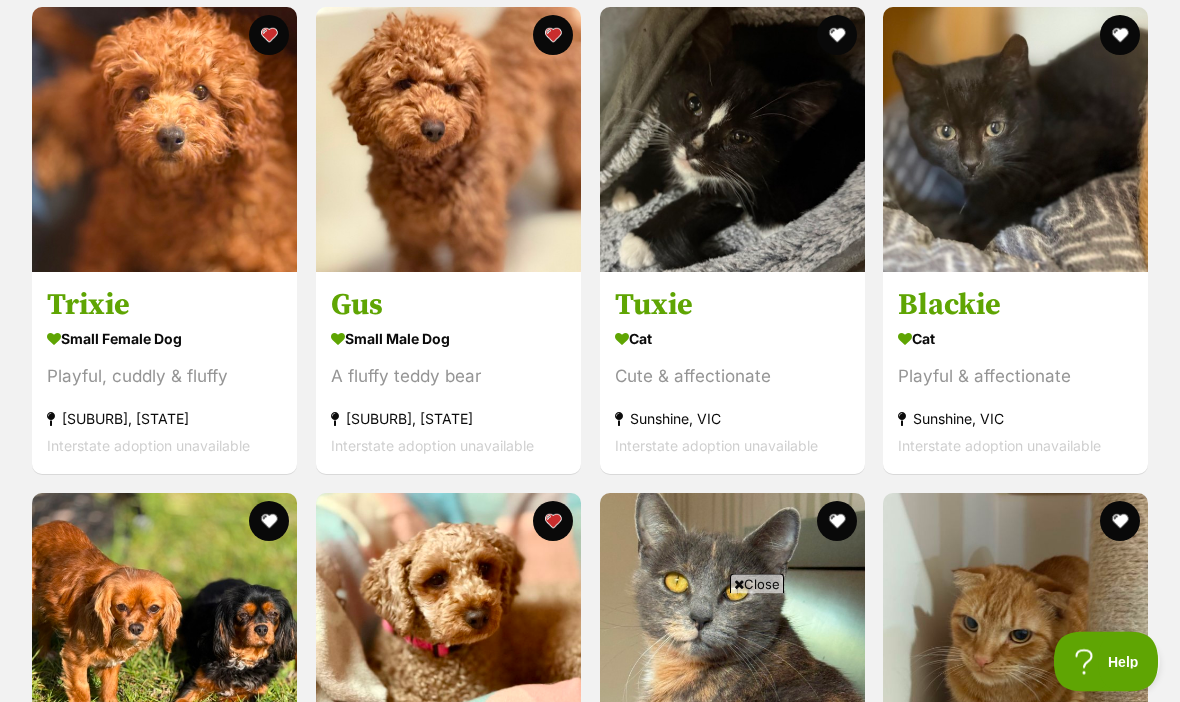 scroll, scrollTop: 1802, scrollLeft: 0, axis: vertical 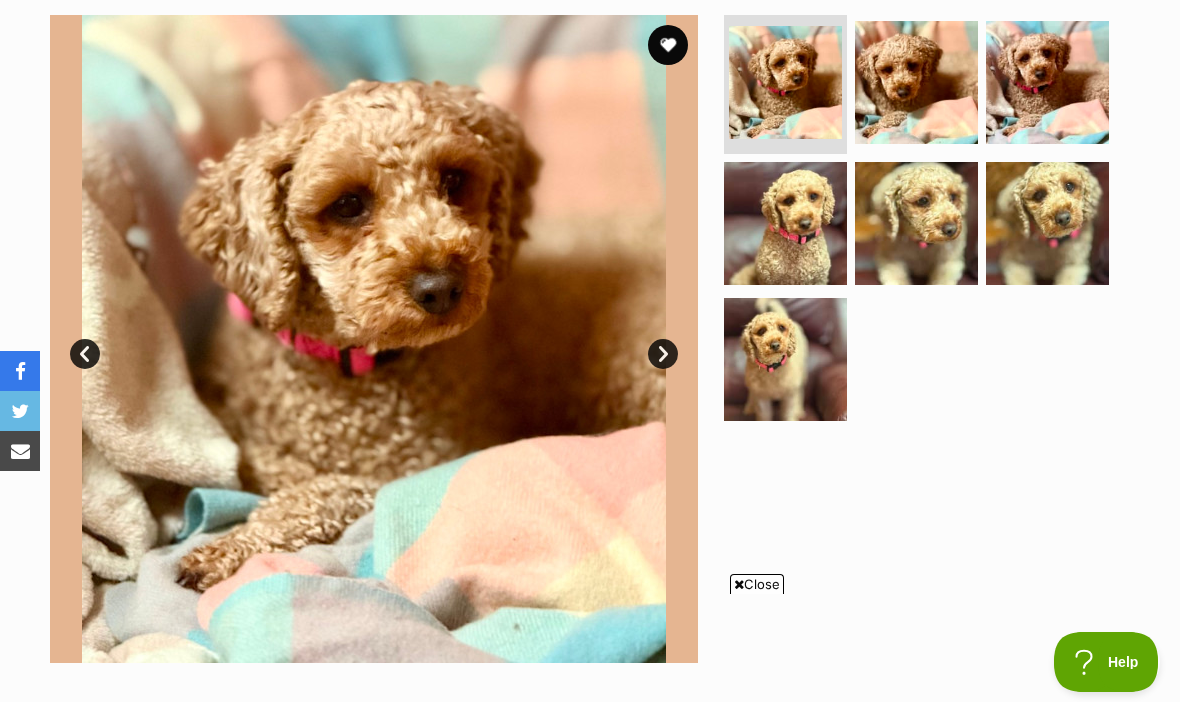 click at bounding box center [668, 45] 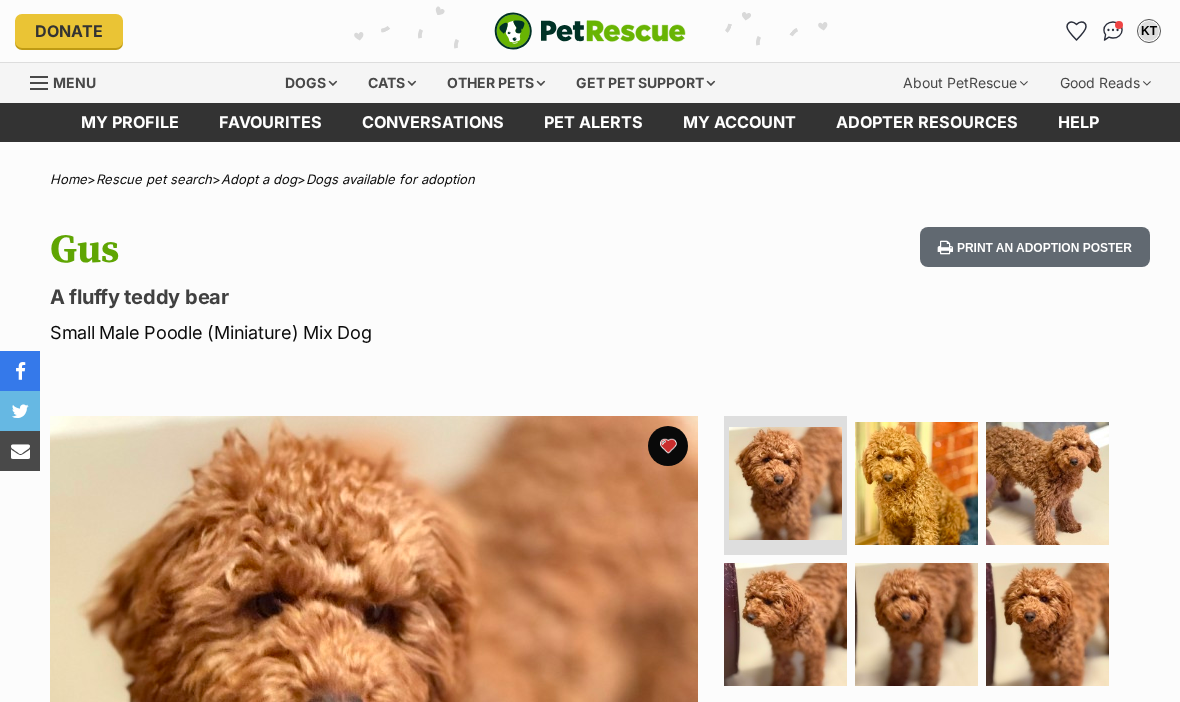 scroll, scrollTop: 1012, scrollLeft: 0, axis: vertical 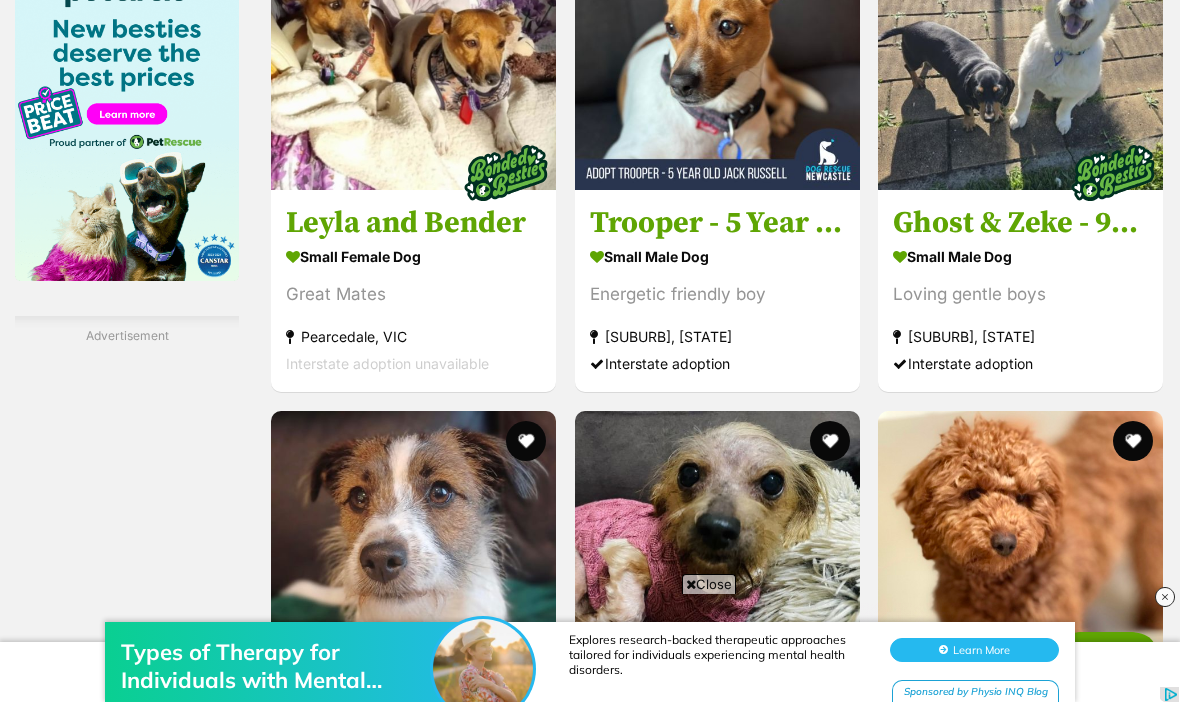 click at bounding box center (1133, 441) 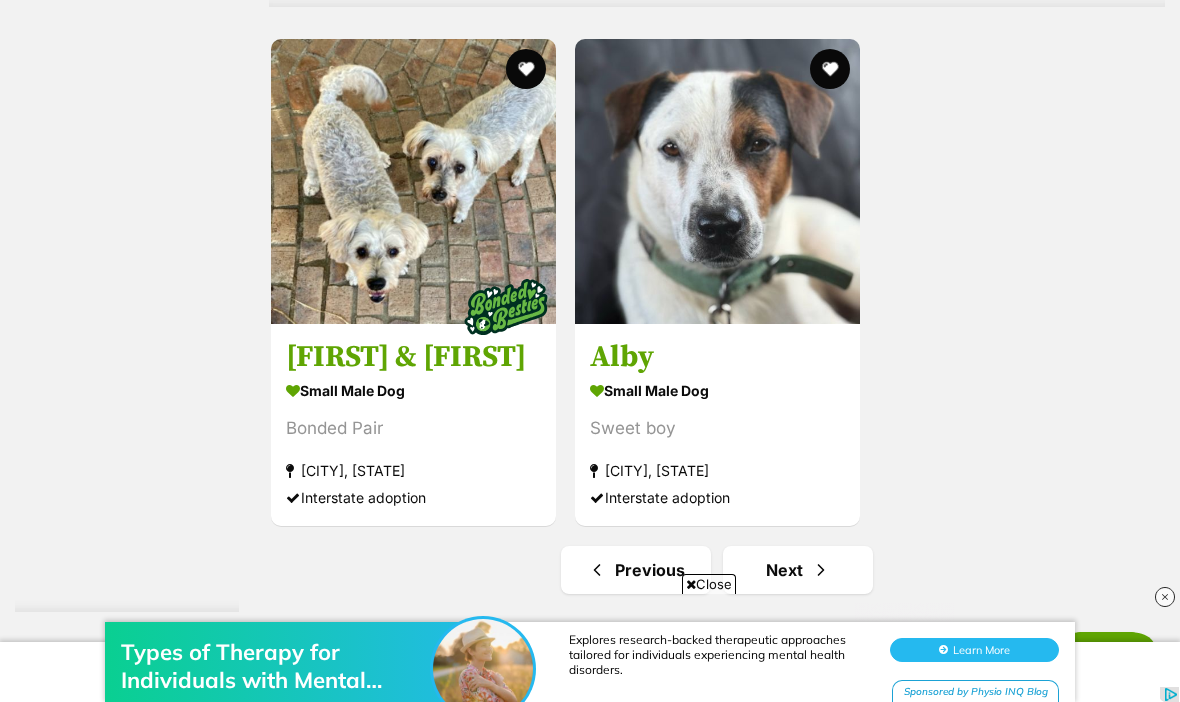 scroll, scrollTop: 4439, scrollLeft: 0, axis: vertical 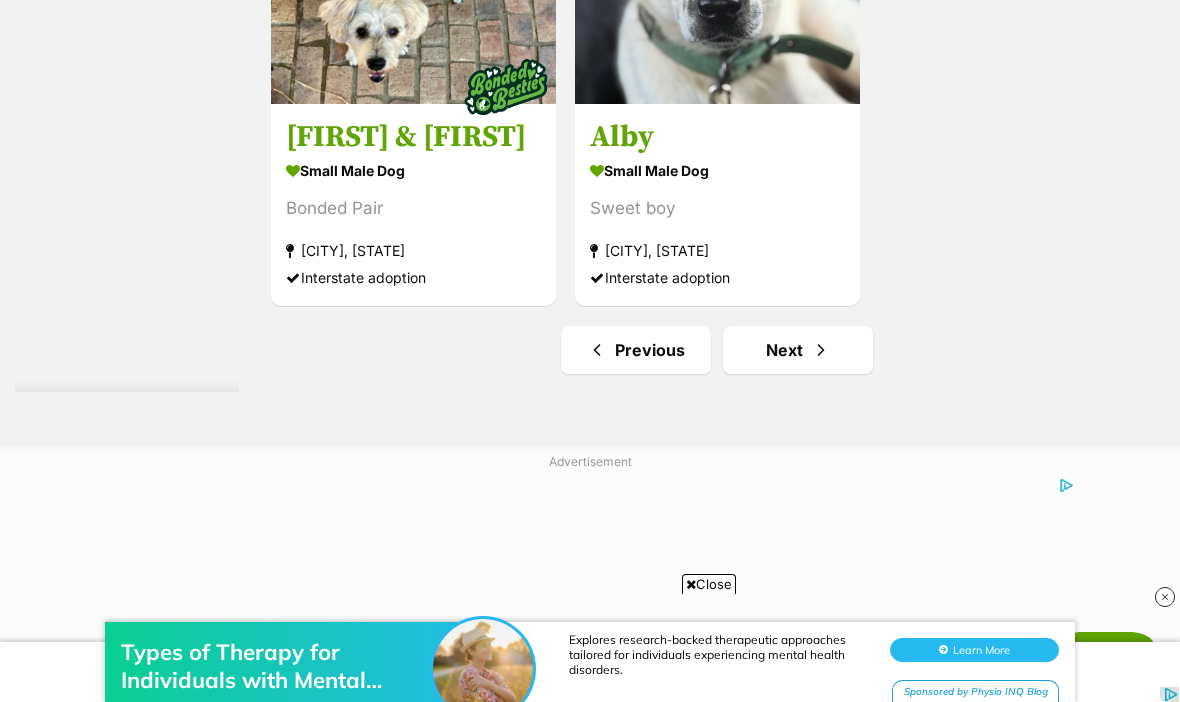 click at bounding box center [821, 350] 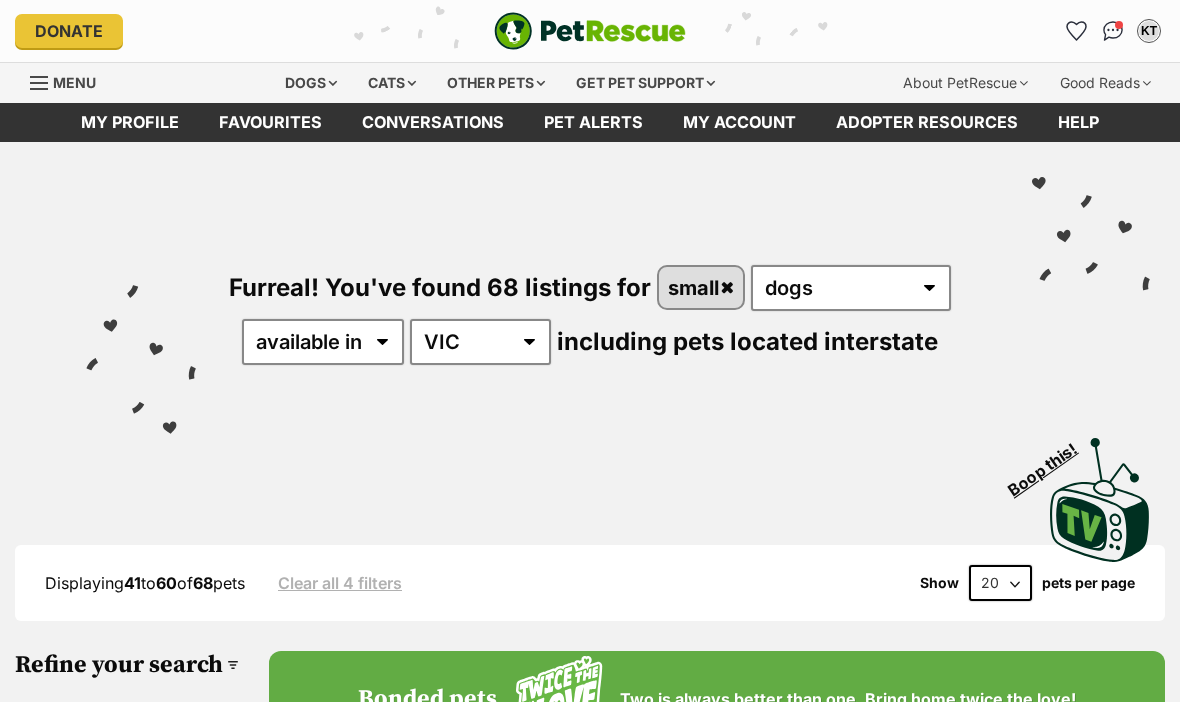 scroll, scrollTop: 0, scrollLeft: 0, axis: both 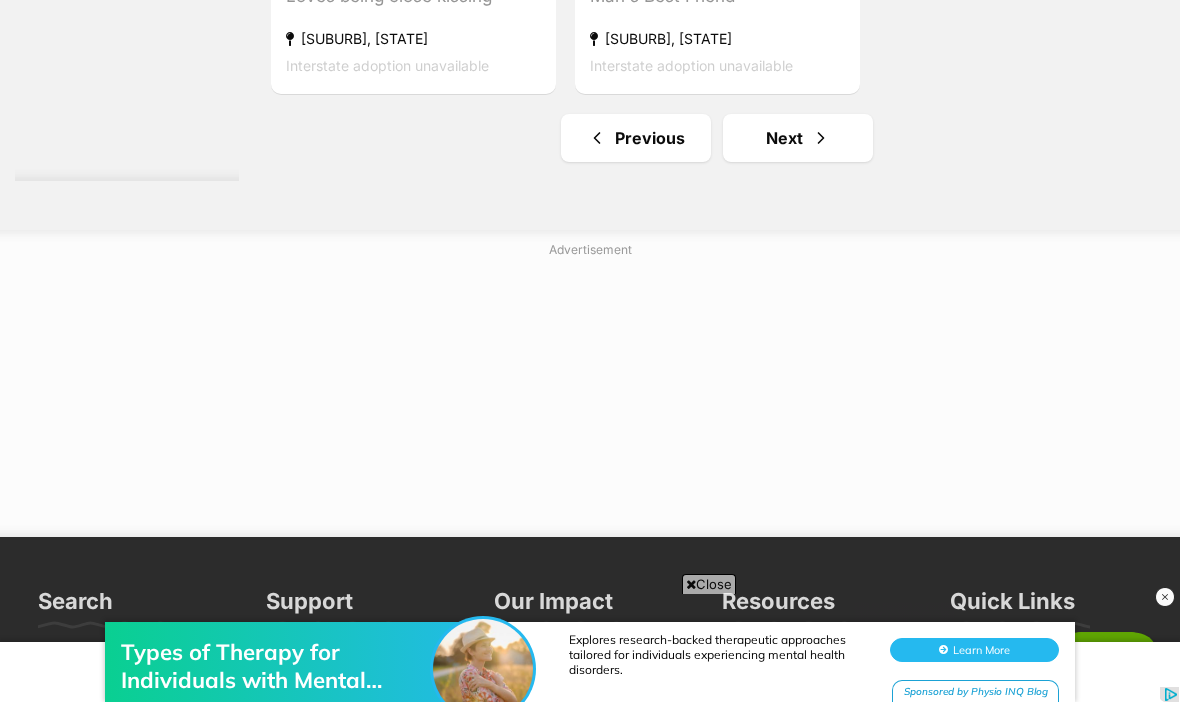 click on "Next" at bounding box center (798, 138) 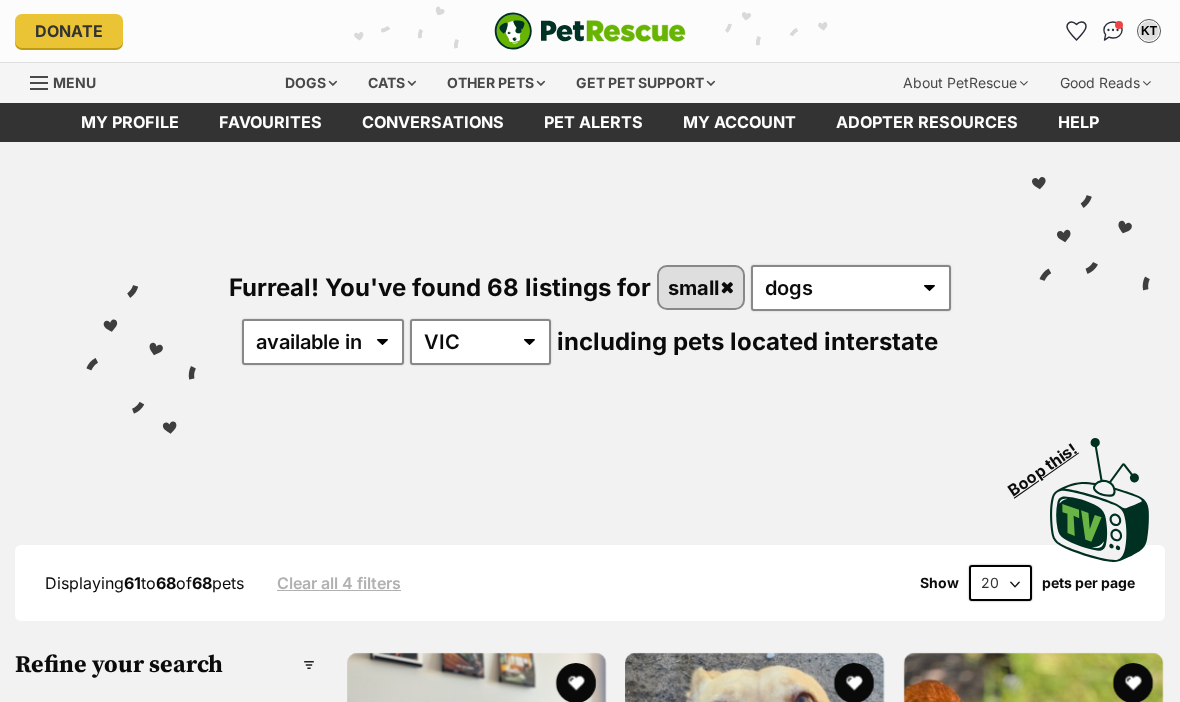 scroll, scrollTop: 19, scrollLeft: 0, axis: vertical 